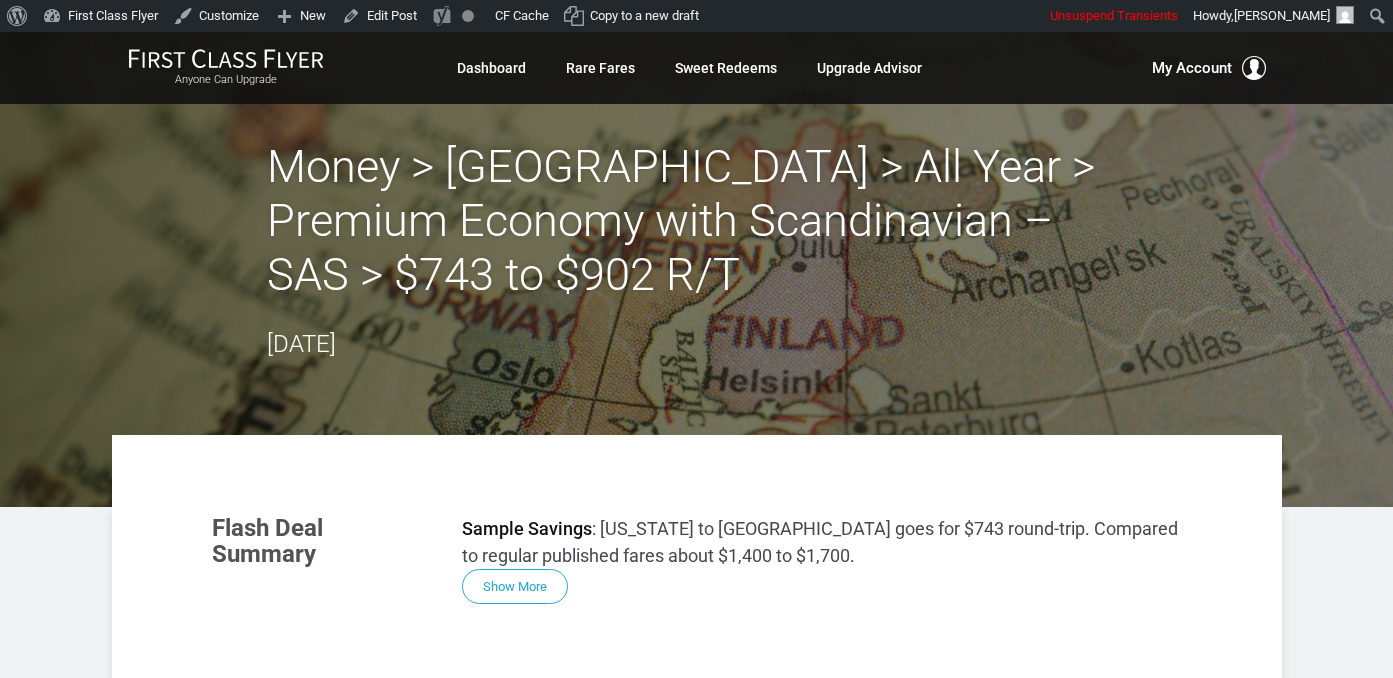 scroll, scrollTop: 0, scrollLeft: 0, axis: both 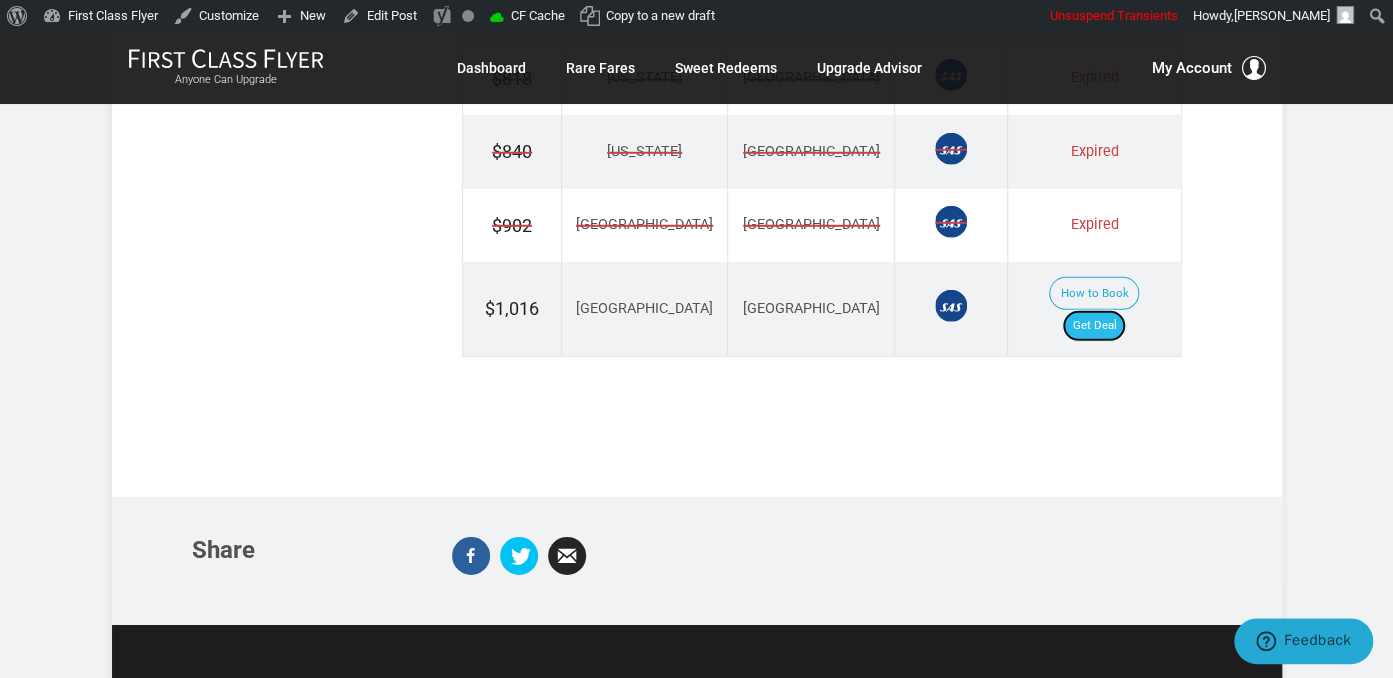 click on "Get Deal" at bounding box center (1094, 326) 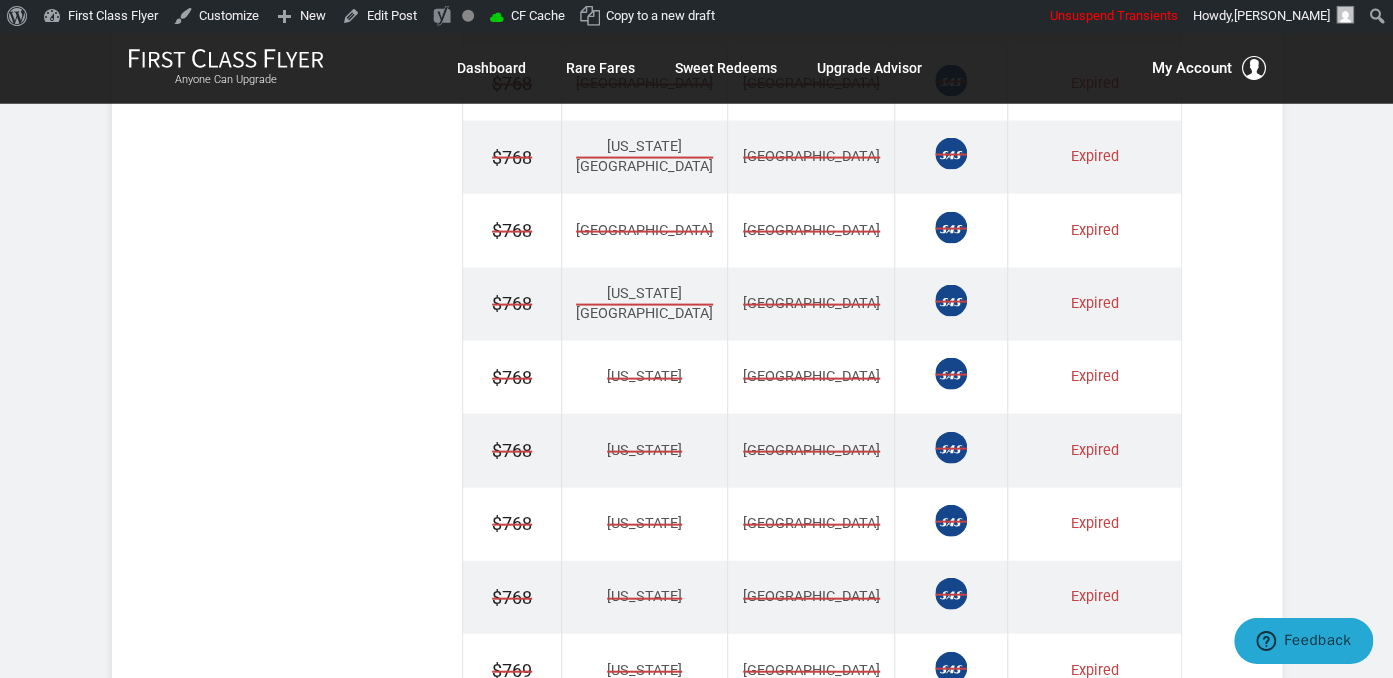 scroll, scrollTop: 1795, scrollLeft: 0, axis: vertical 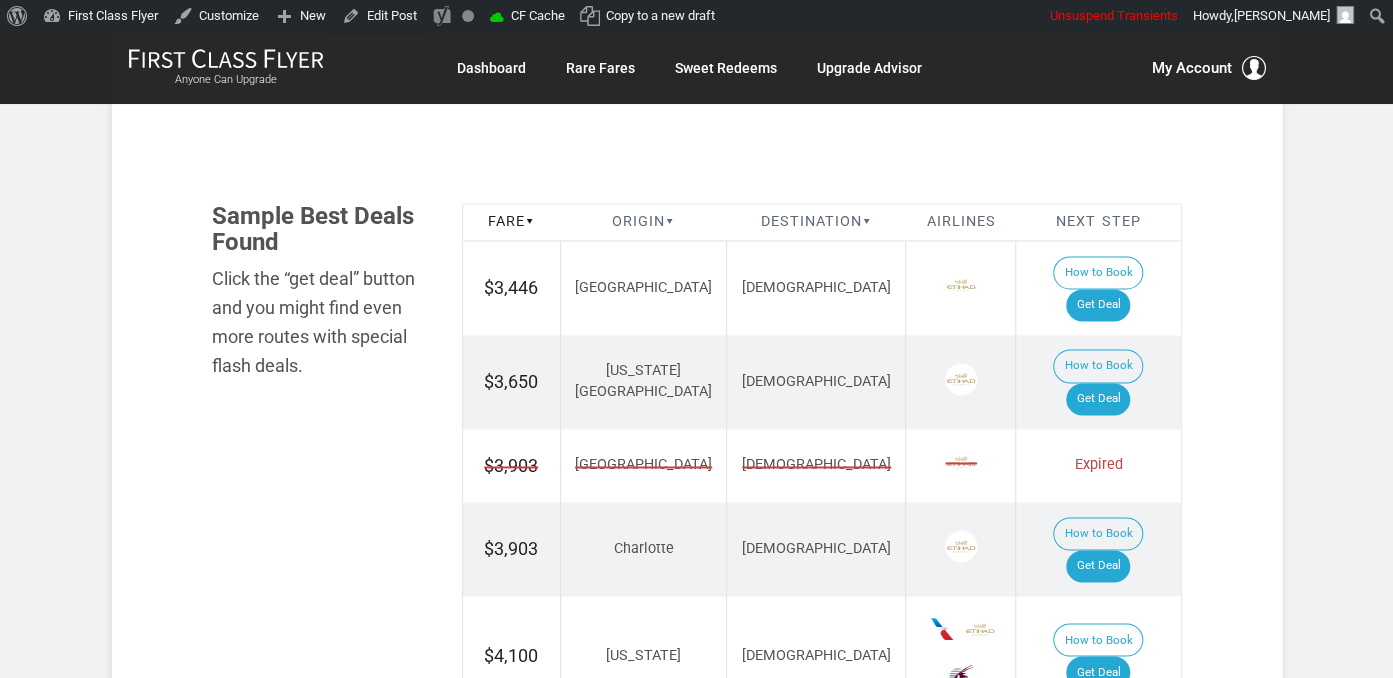 click on "How to Book   Get Deal" at bounding box center [1098, 288] 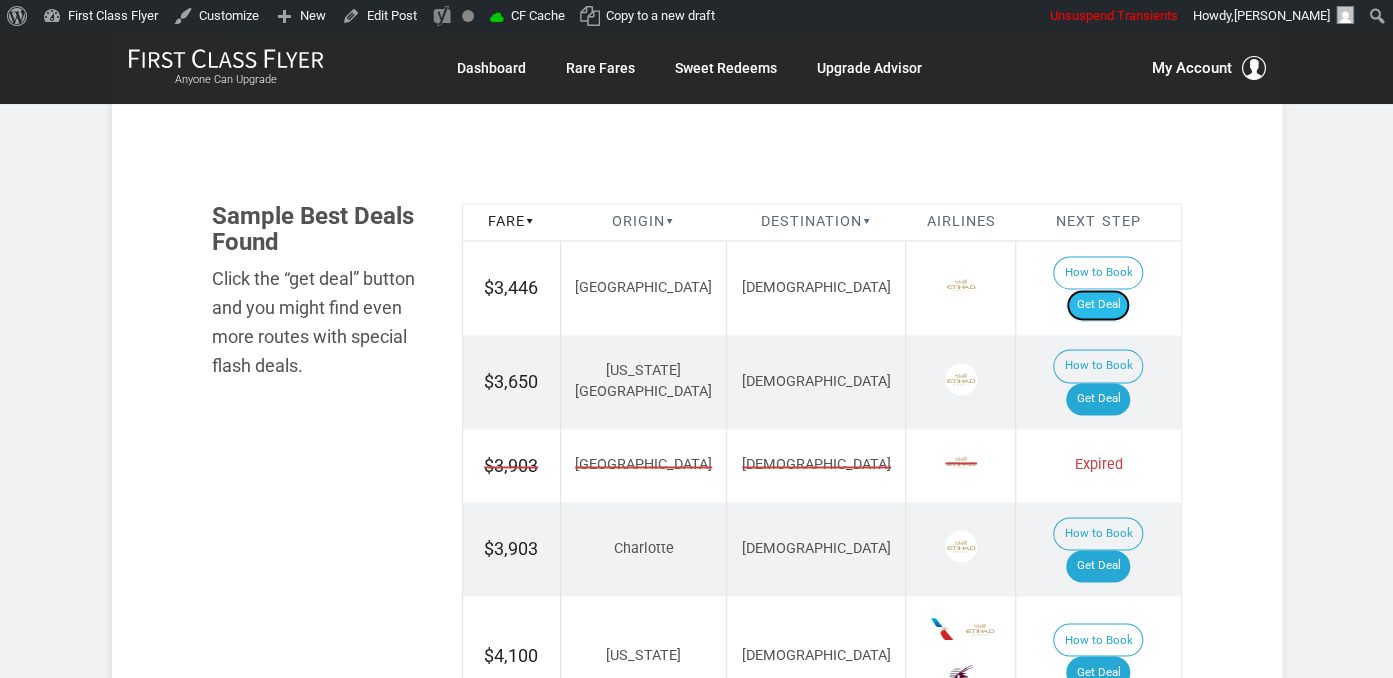 click on "Get Deal" at bounding box center [1098, 305] 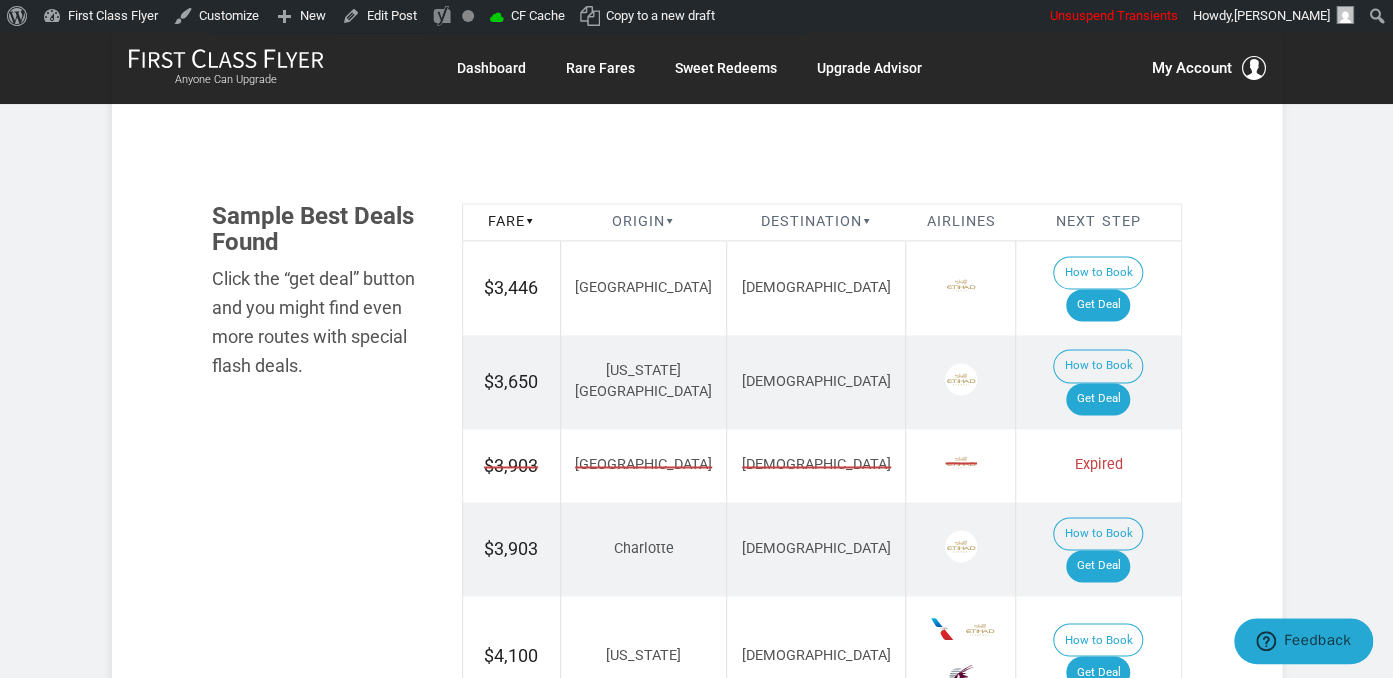 scroll, scrollTop: 0, scrollLeft: 0, axis: both 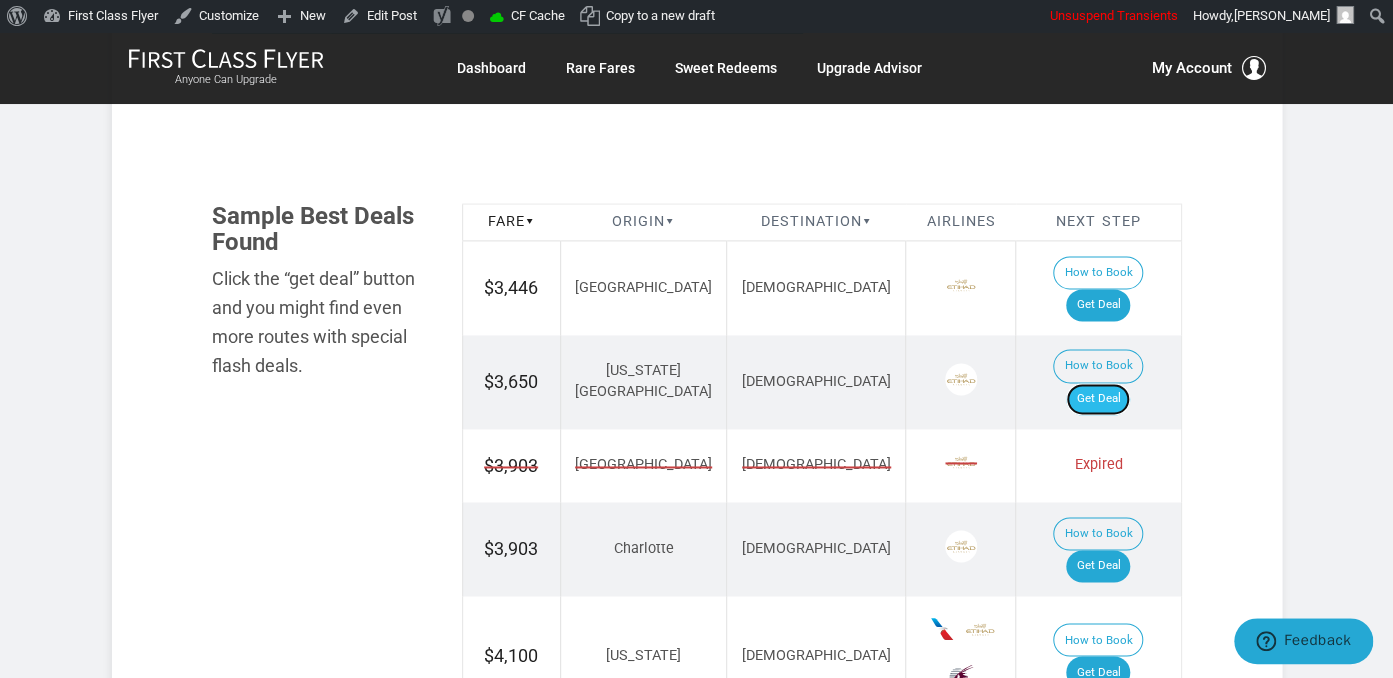 click on "Get Deal" at bounding box center [1098, 399] 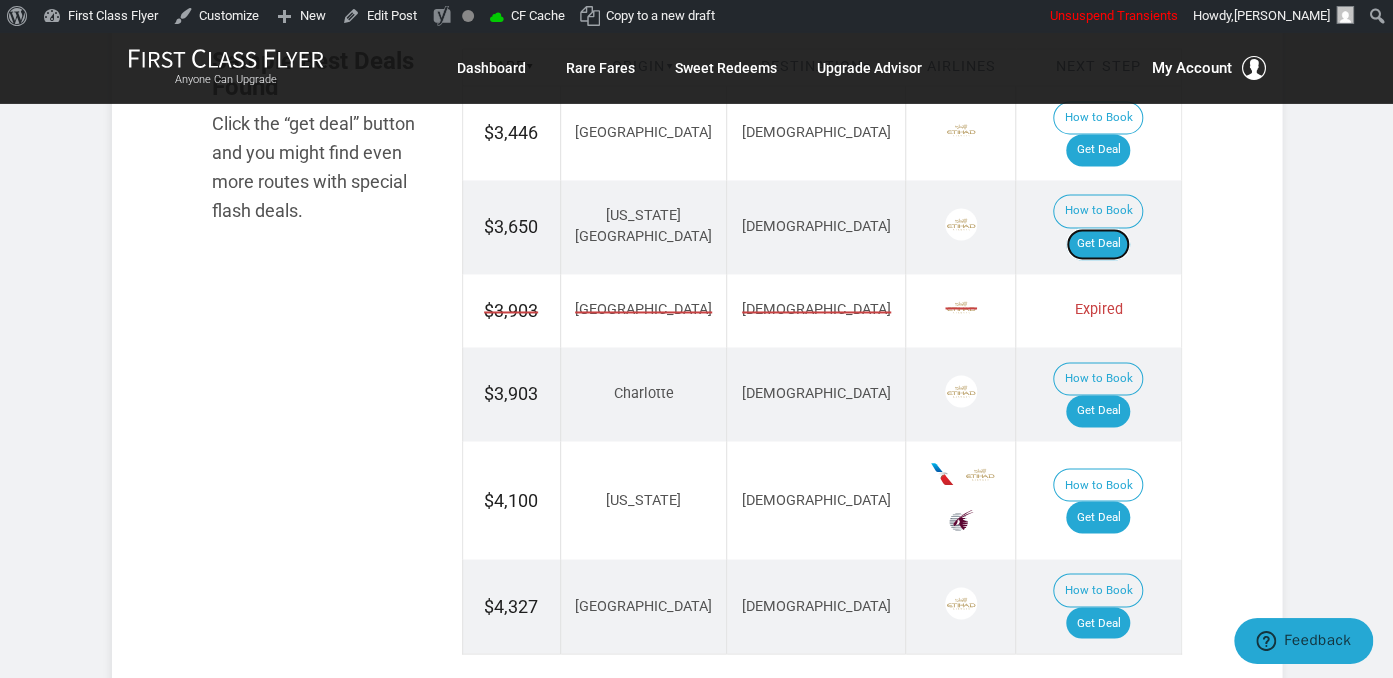 scroll, scrollTop: 1372, scrollLeft: 0, axis: vertical 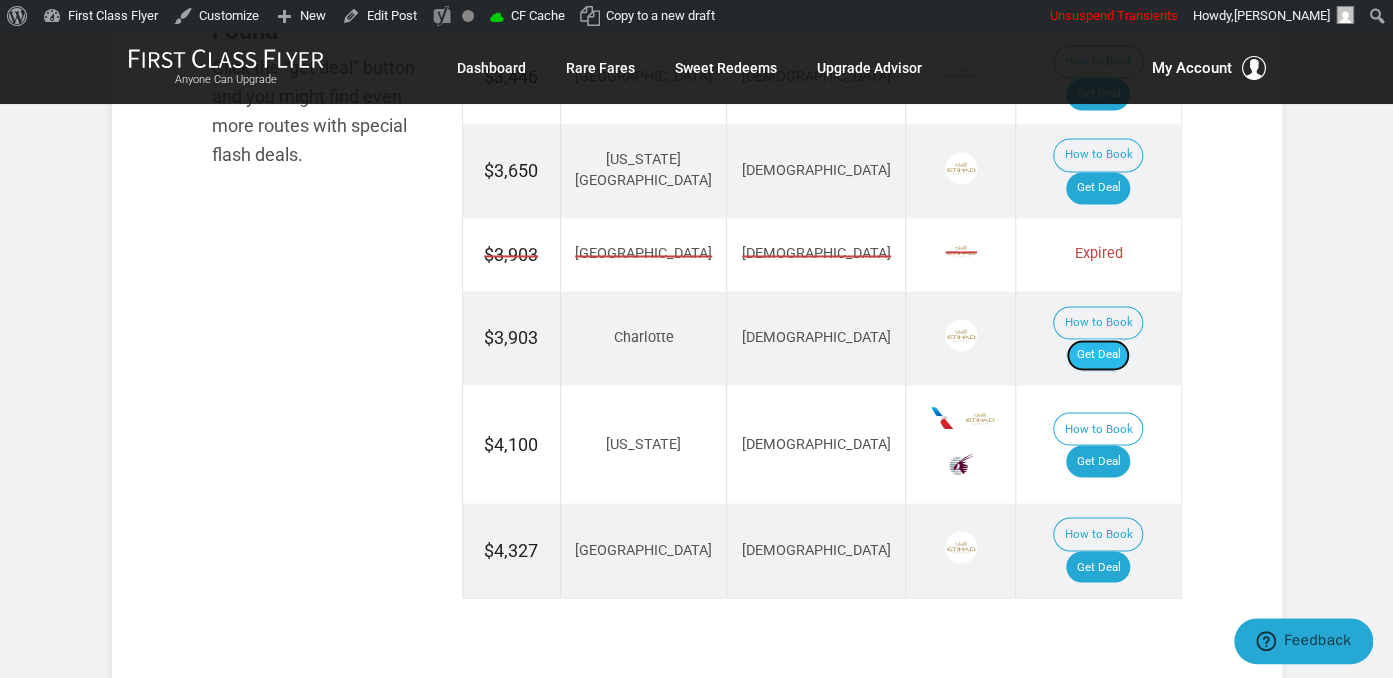 click on "Get Deal" at bounding box center [1098, 355] 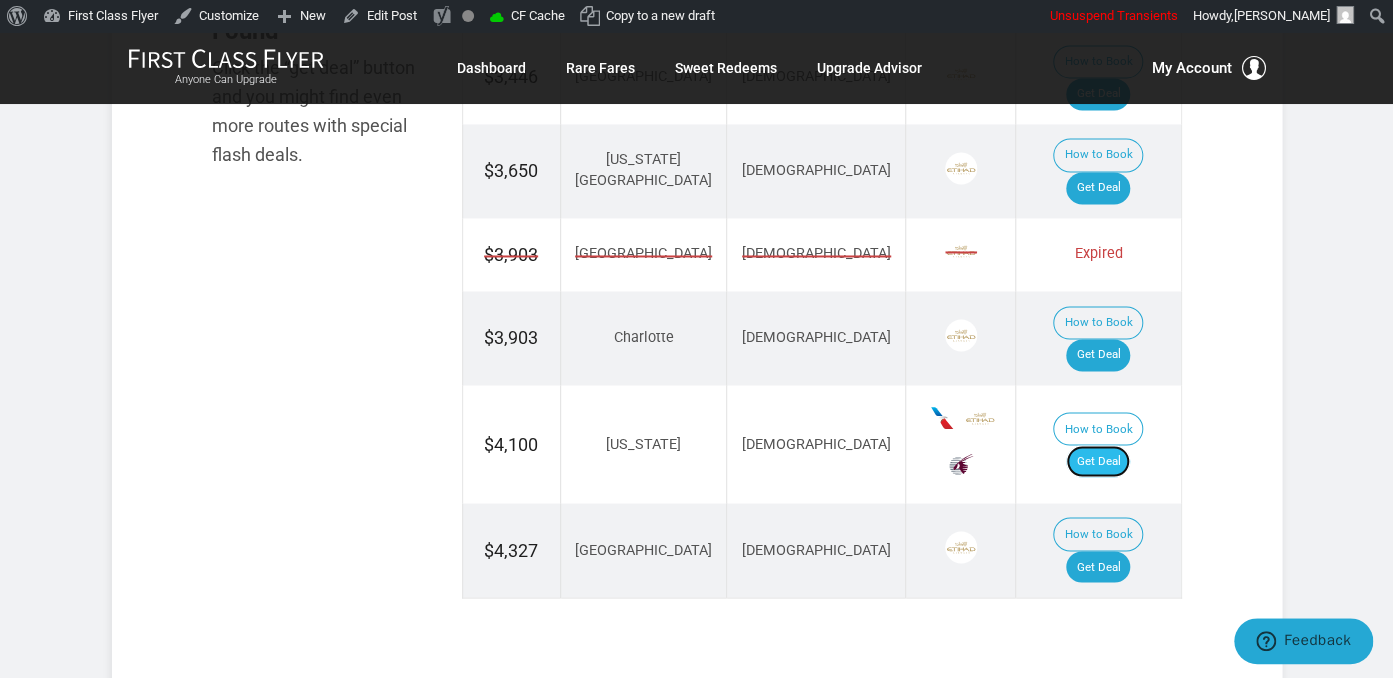 click on "Get Deal" at bounding box center [1098, 461] 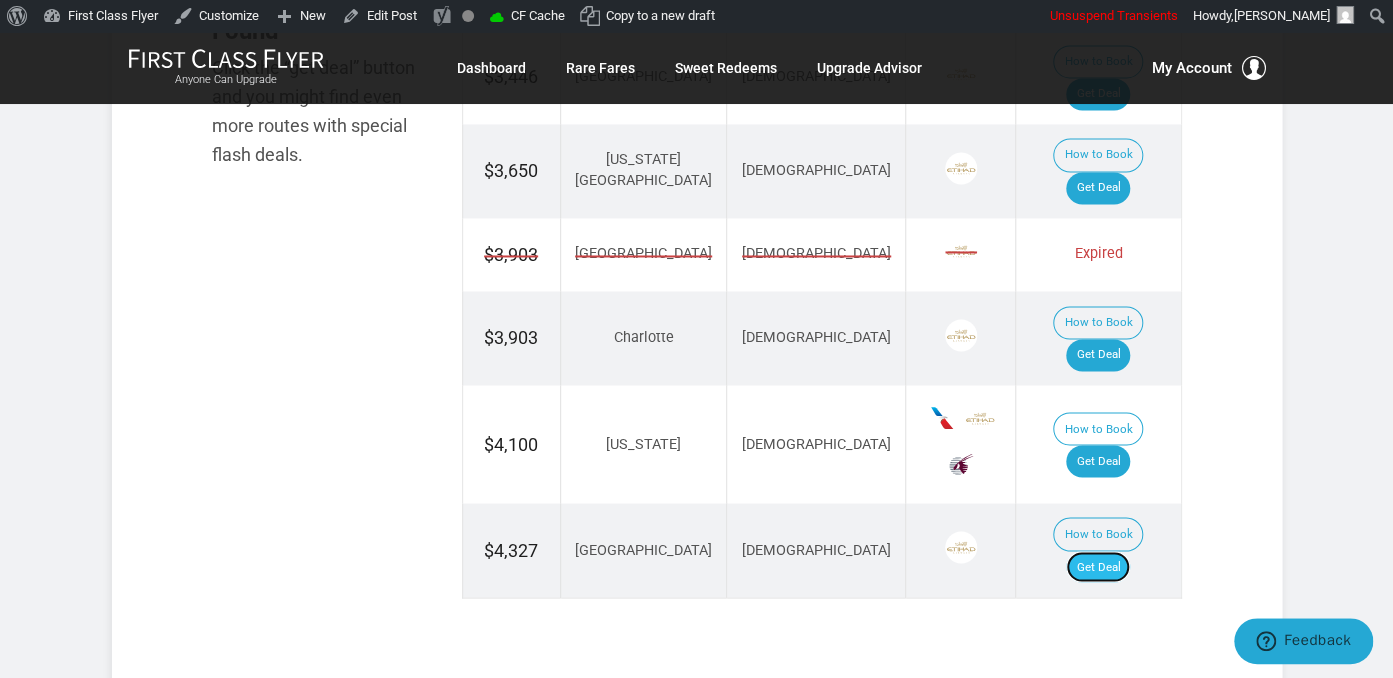 click on "Get Deal" at bounding box center [1098, 567] 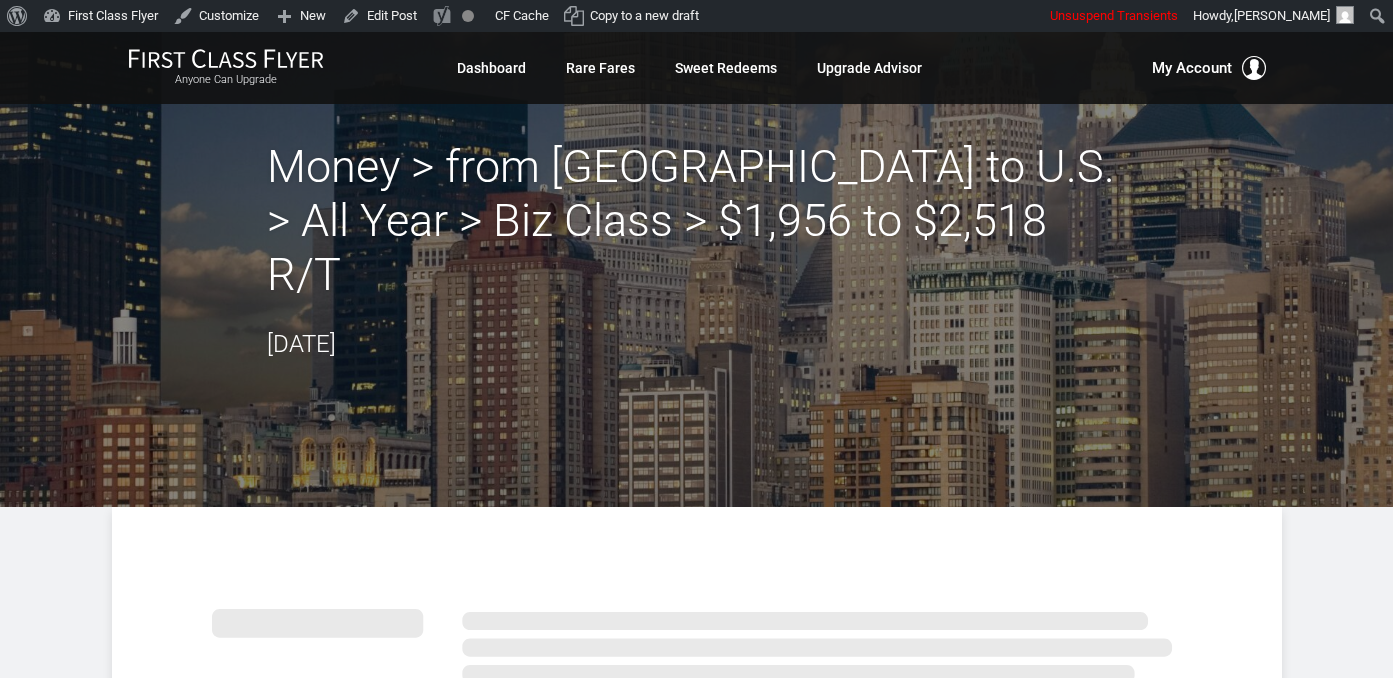 scroll, scrollTop: 0, scrollLeft: 0, axis: both 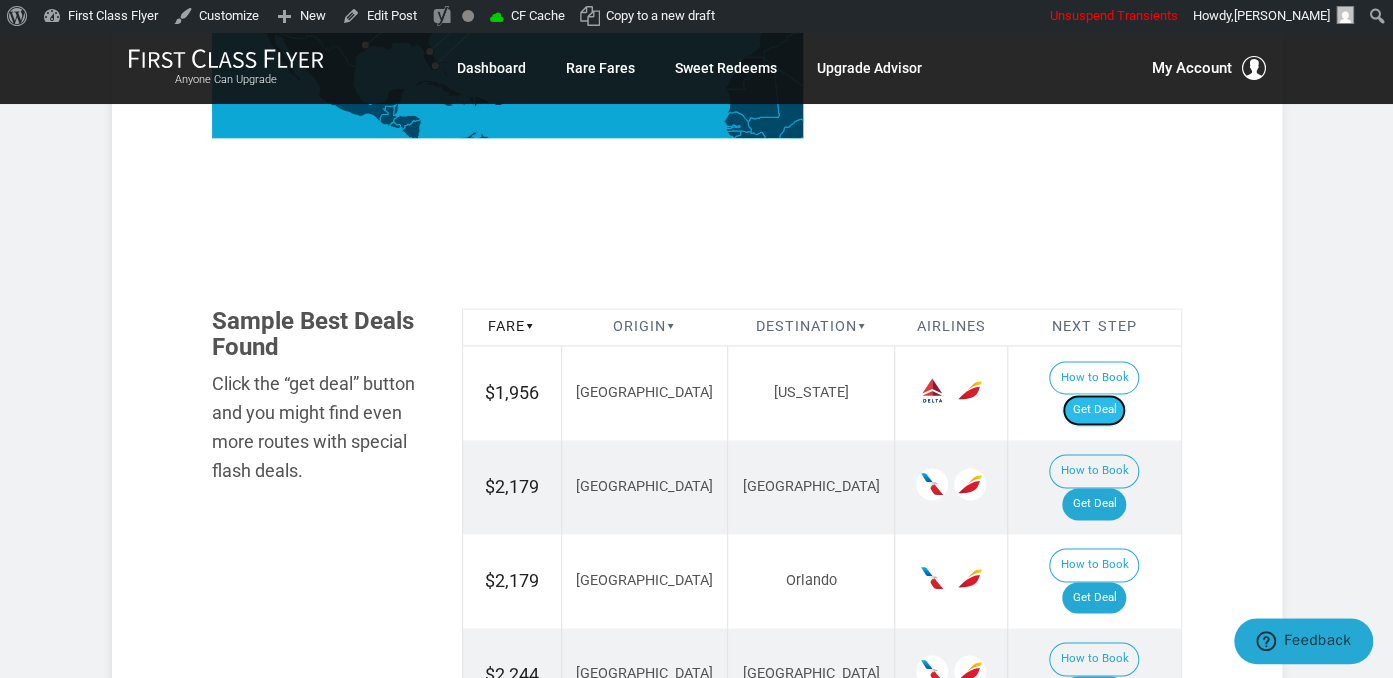 click on "Get Deal" at bounding box center (1094, 410) 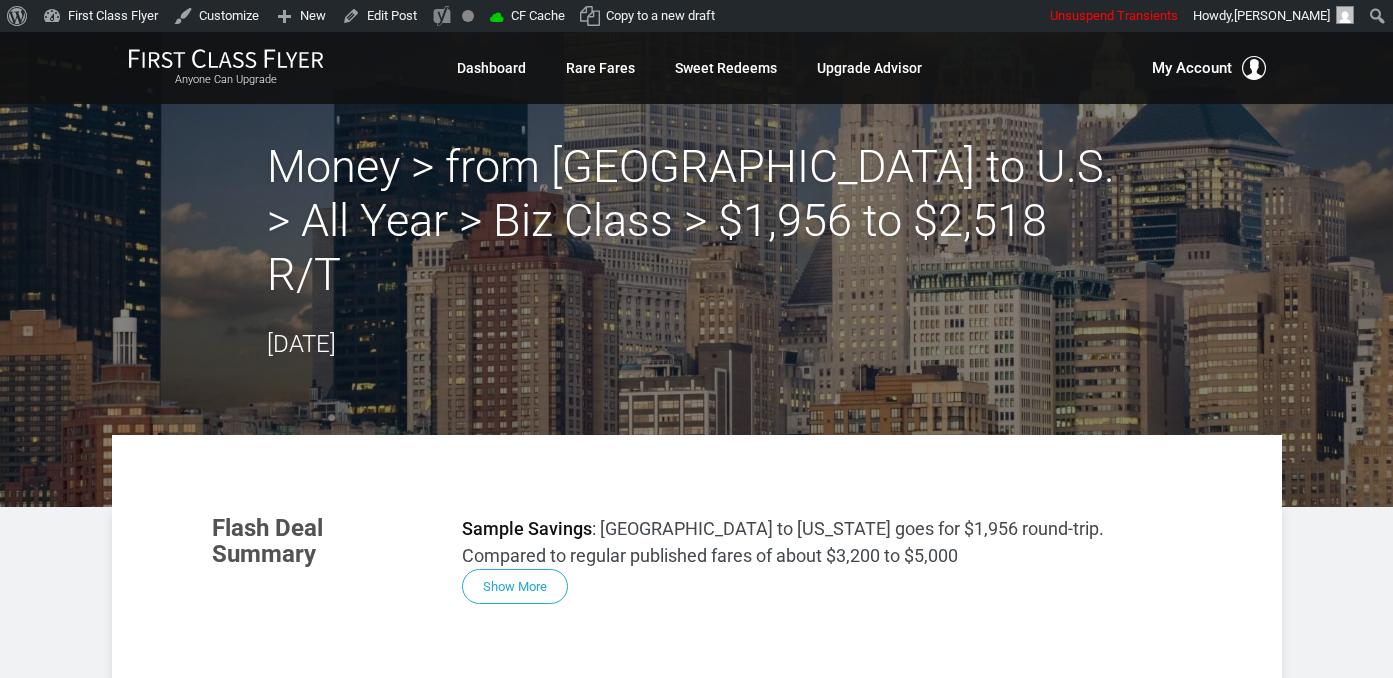 scroll, scrollTop: 0, scrollLeft: 0, axis: both 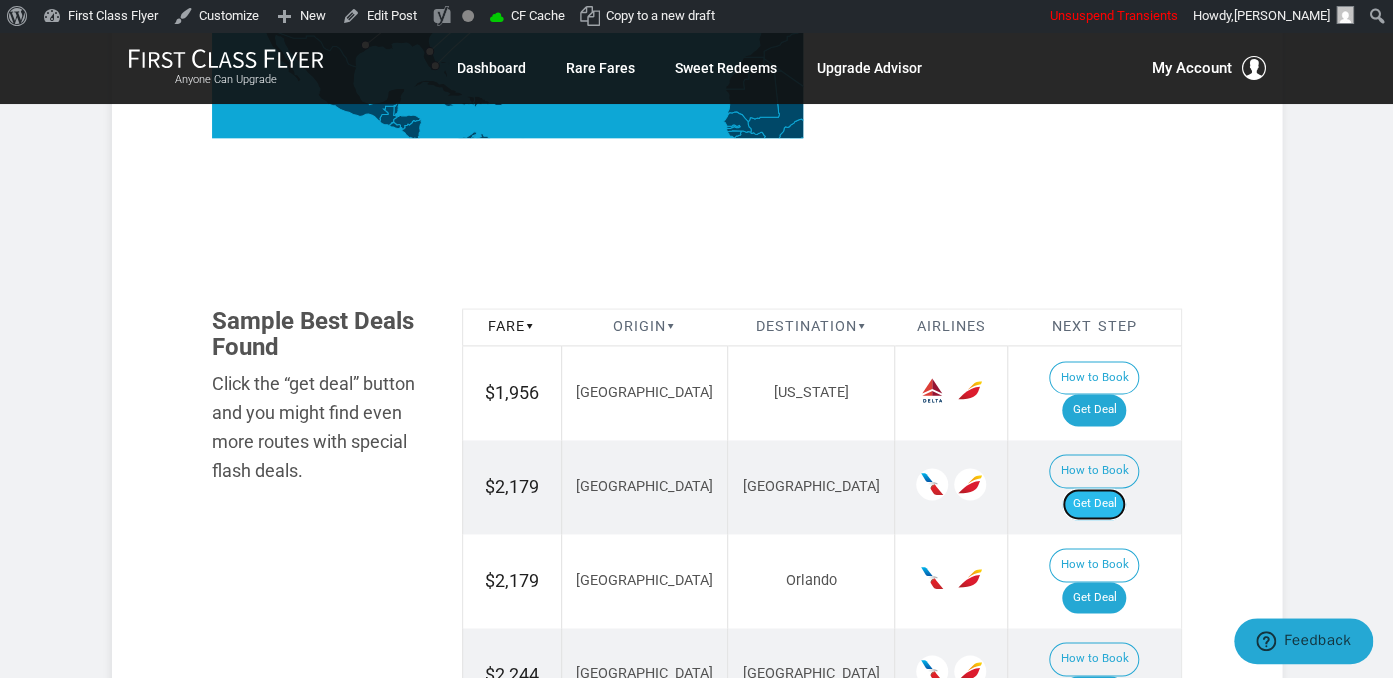 click on "Get Deal" at bounding box center (1094, 504) 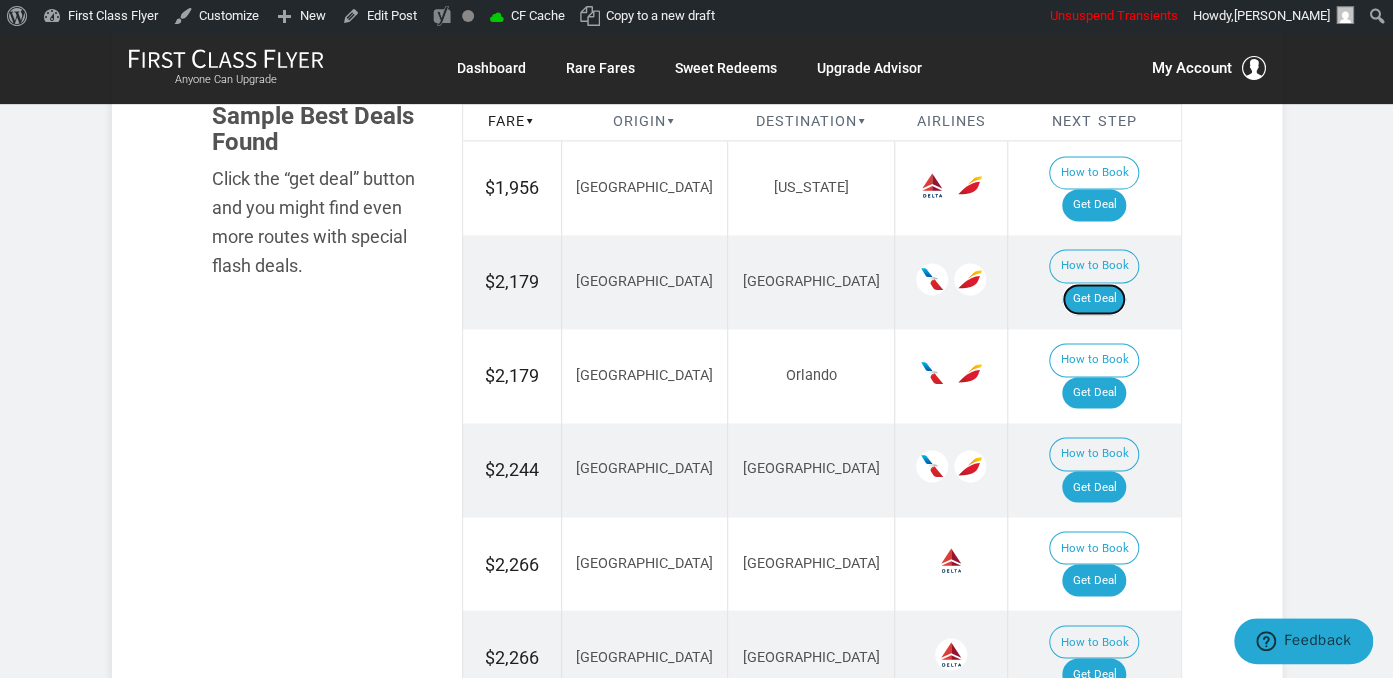 scroll, scrollTop: 1267, scrollLeft: 0, axis: vertical 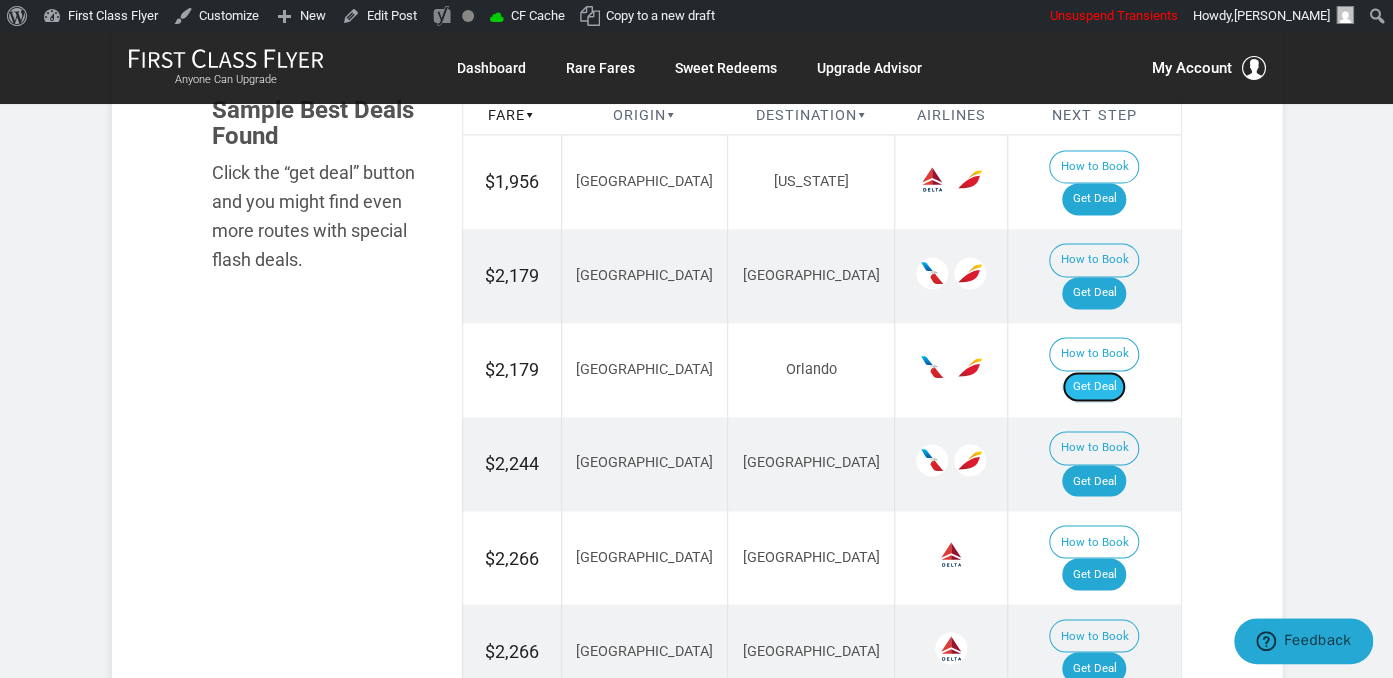 click on "Get Deal" at bounding box center [1094, 387] 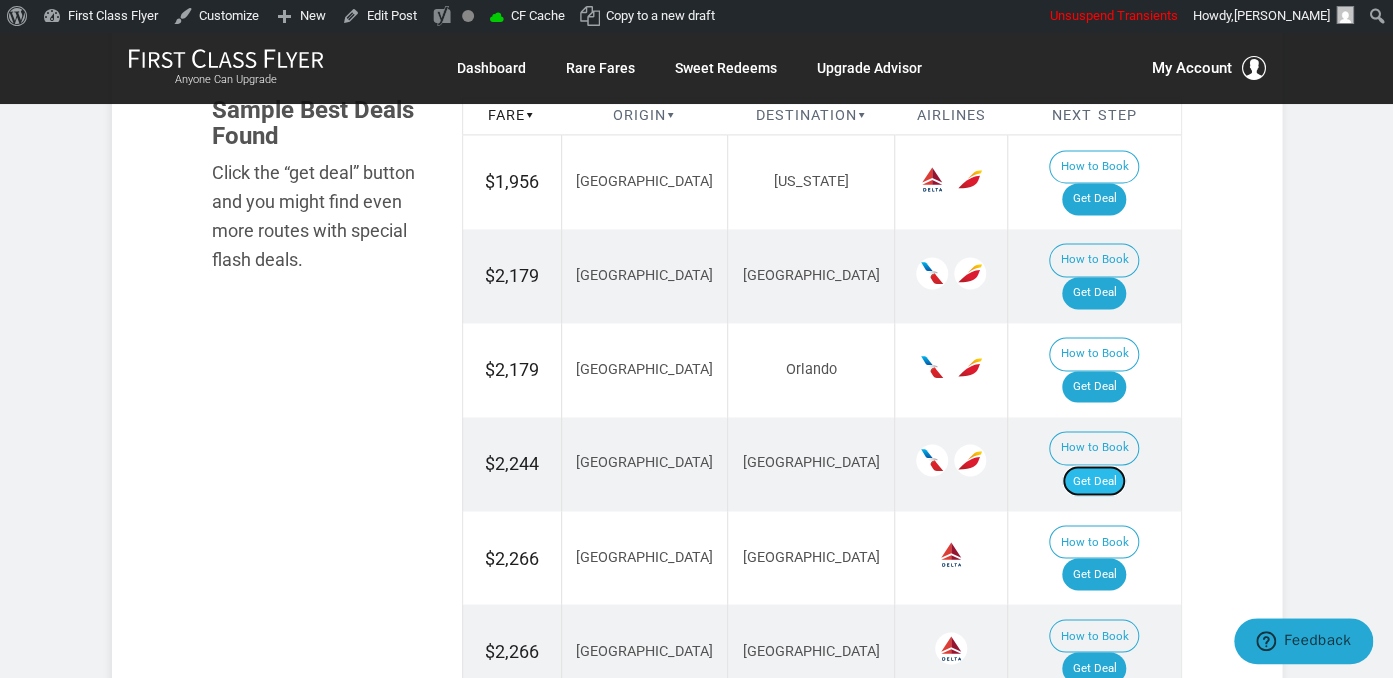 click on "Get Deal" at bounding box center (1094, 481) 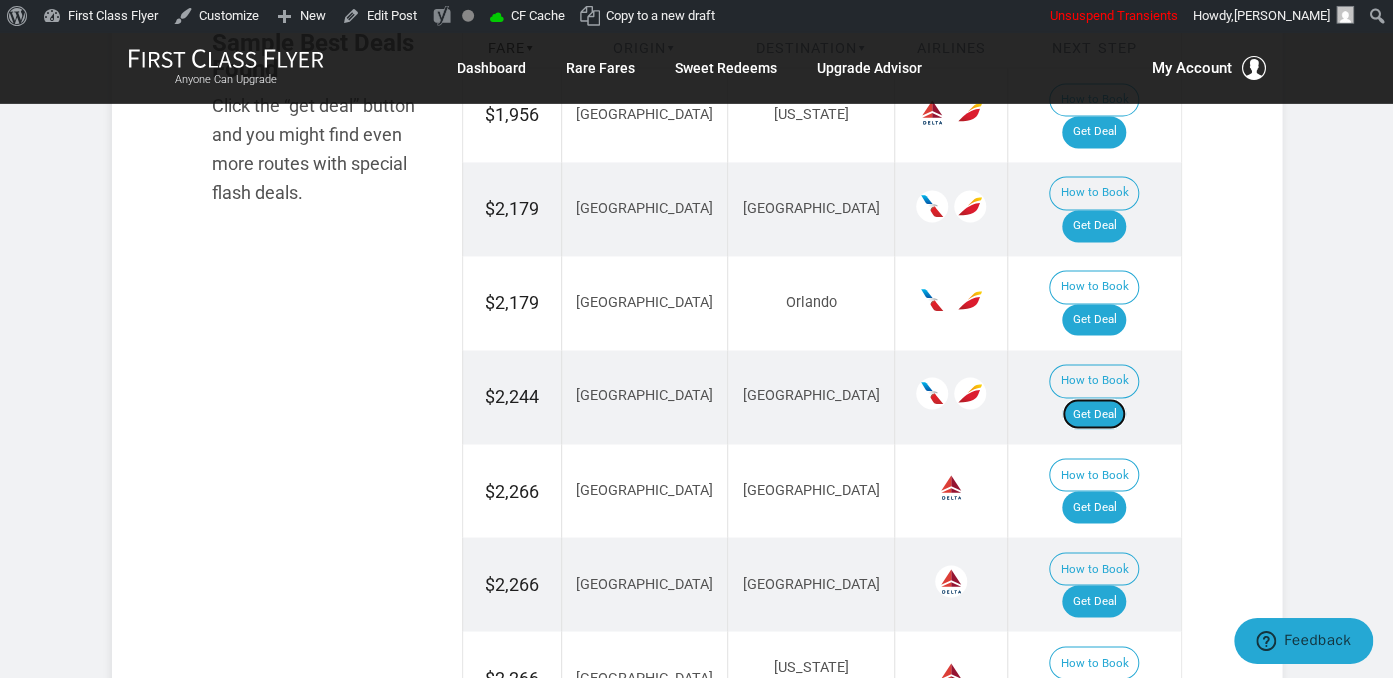 scroll, scrollTop: 1372, scrollLeft: 0, axis: vertical 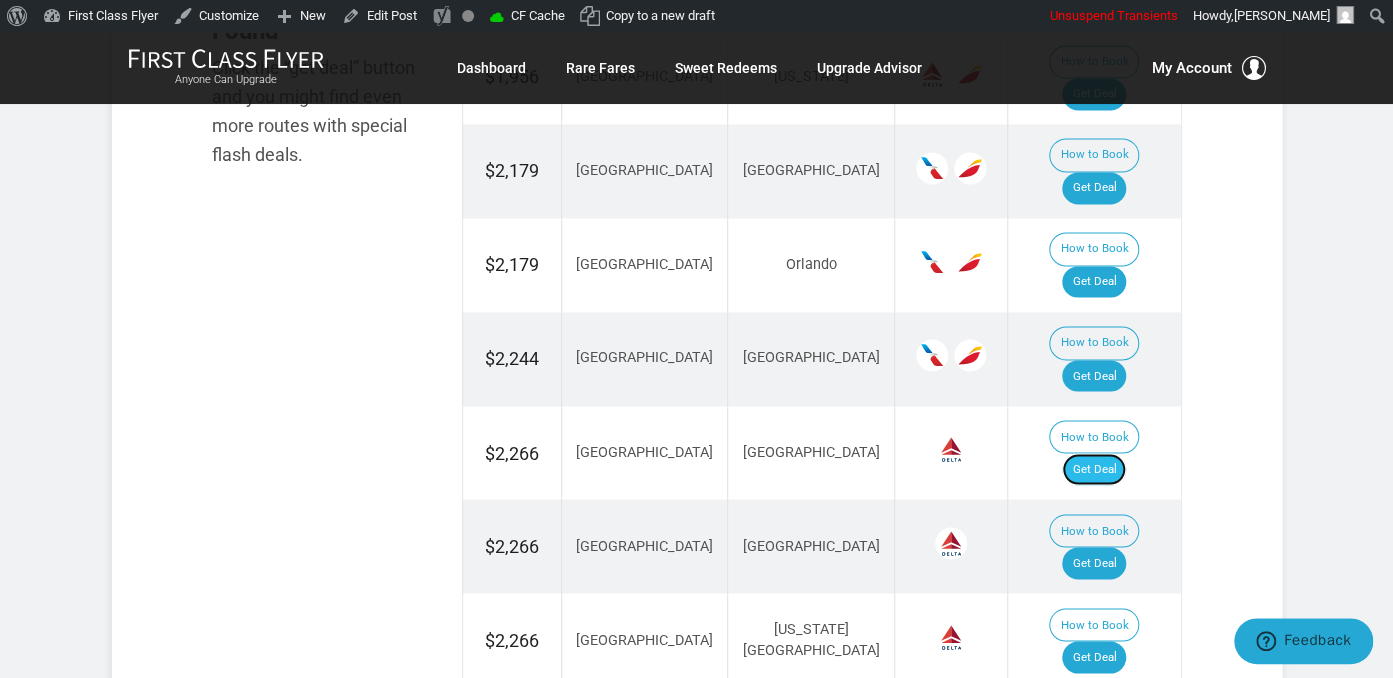 click on "Get Deal" at bounding box center (1094, 469) 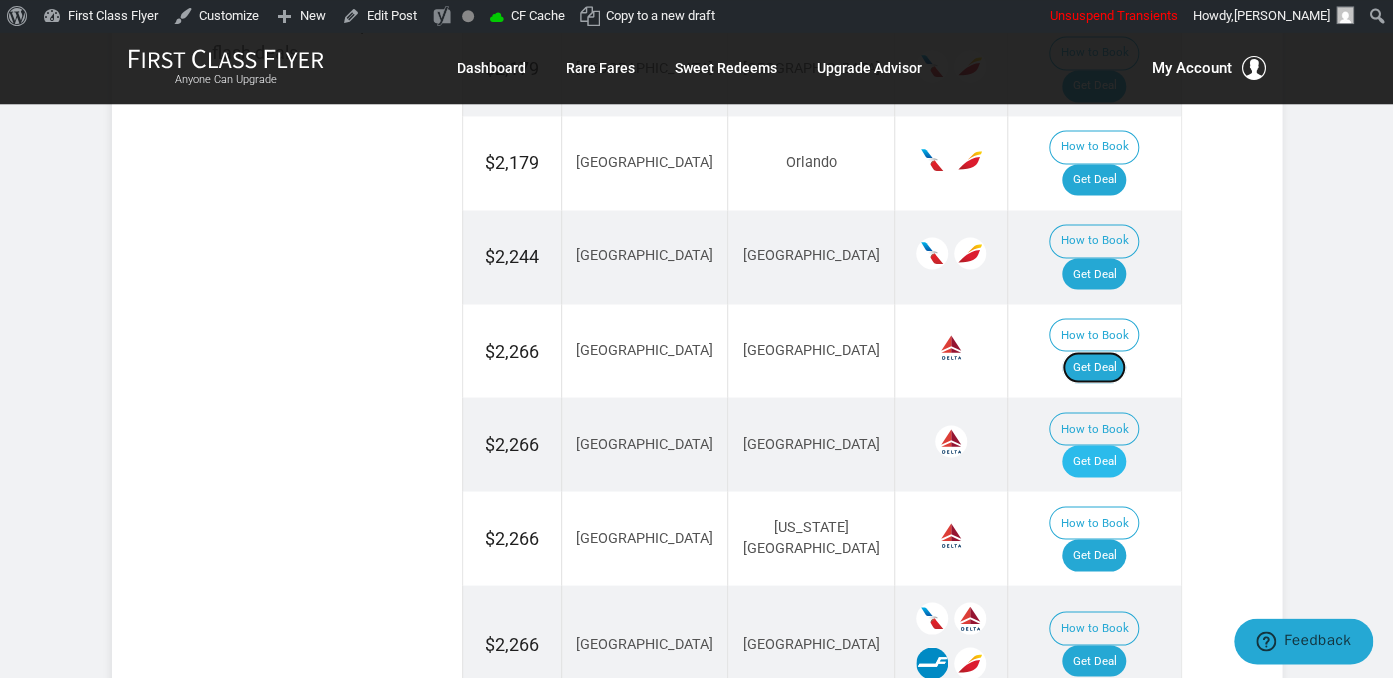 scroll, scrollTop: 1478, scrollLeft: 0, axis: vertical 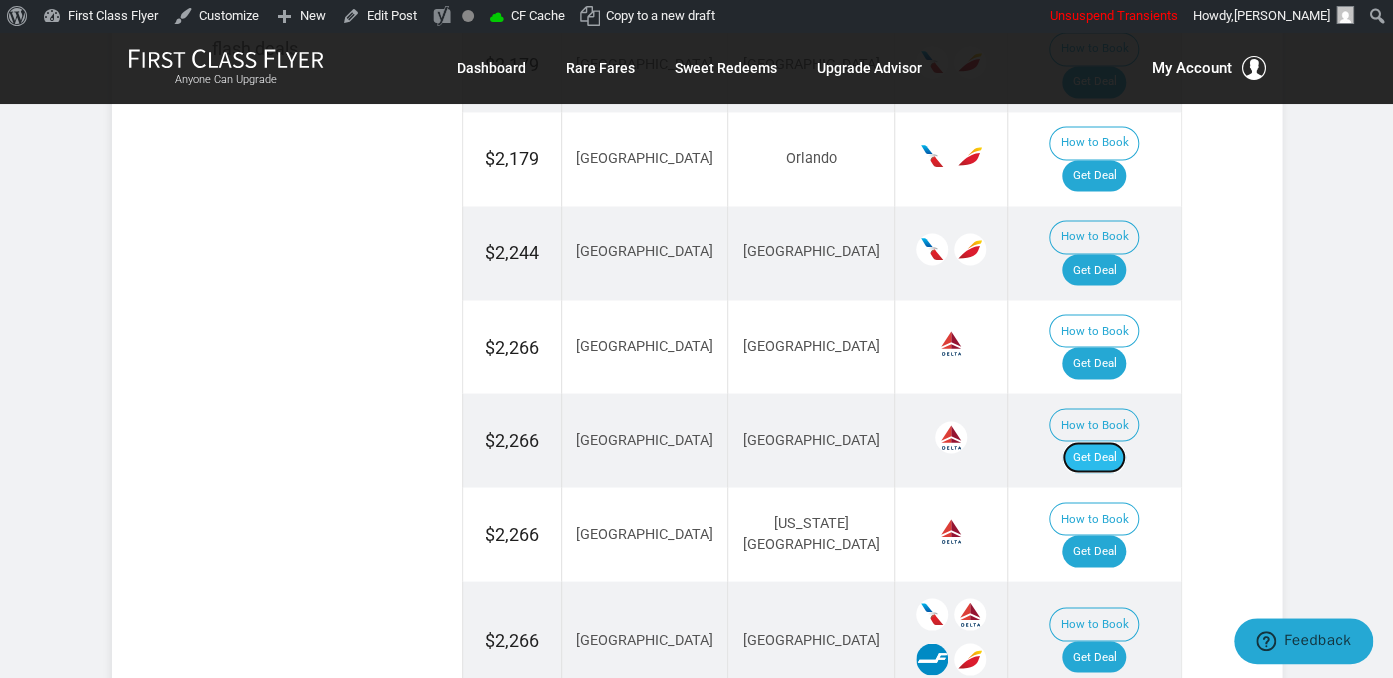 click on "Get Deal" at bounding box center (1094, 457) 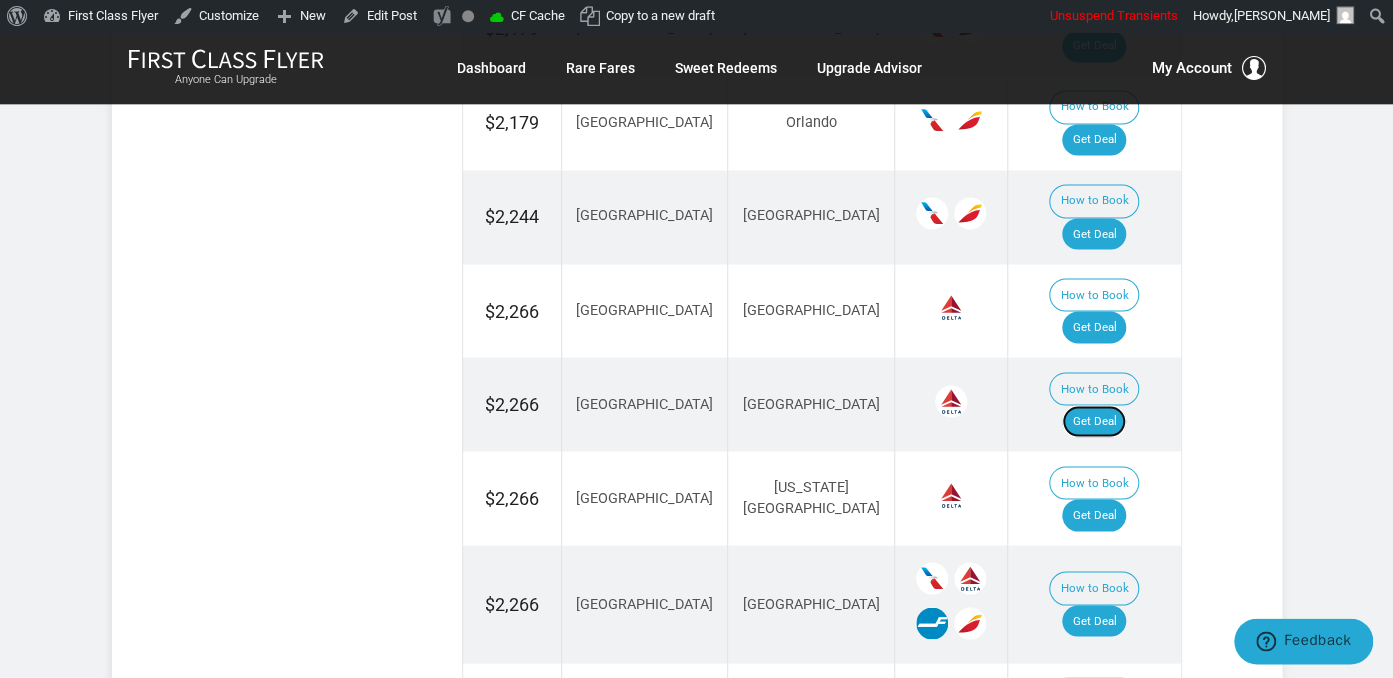 scroll, scrollTop: 1478, scrollLeft: 0, axis: vertical 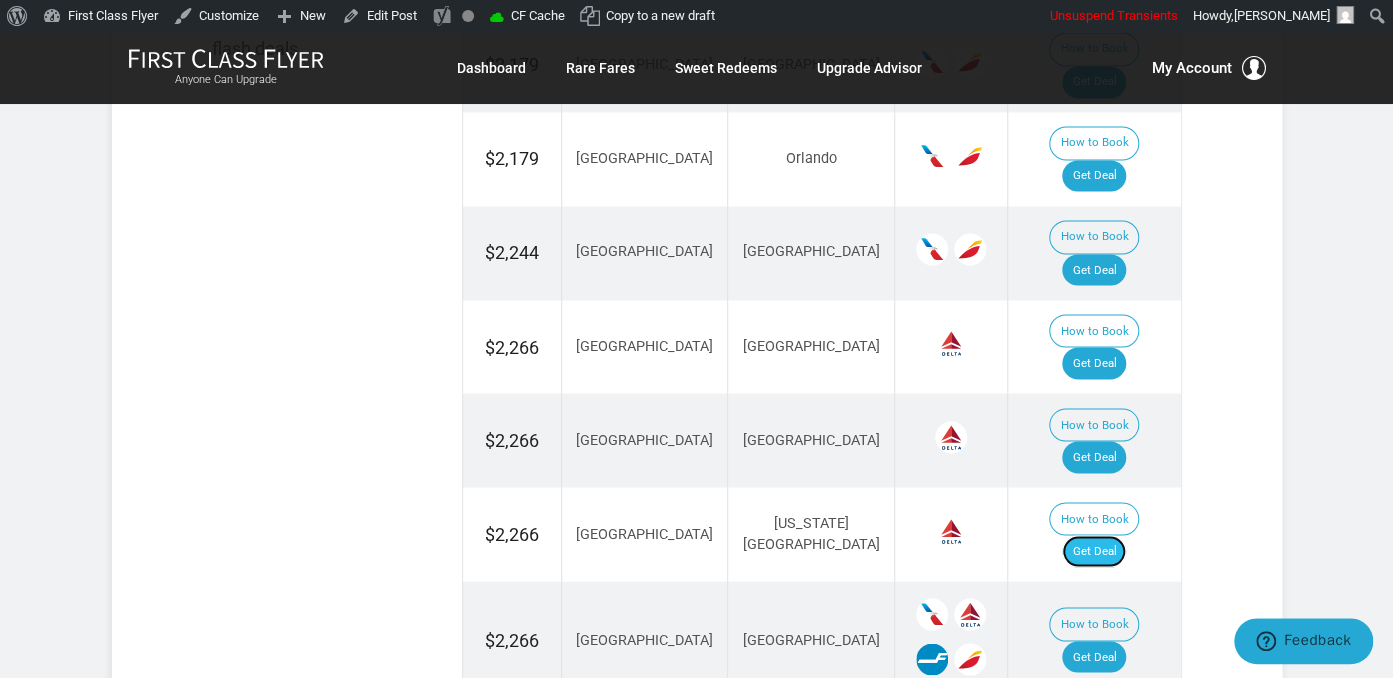 click on "Get Deal" at bounding box center [1094, 551] 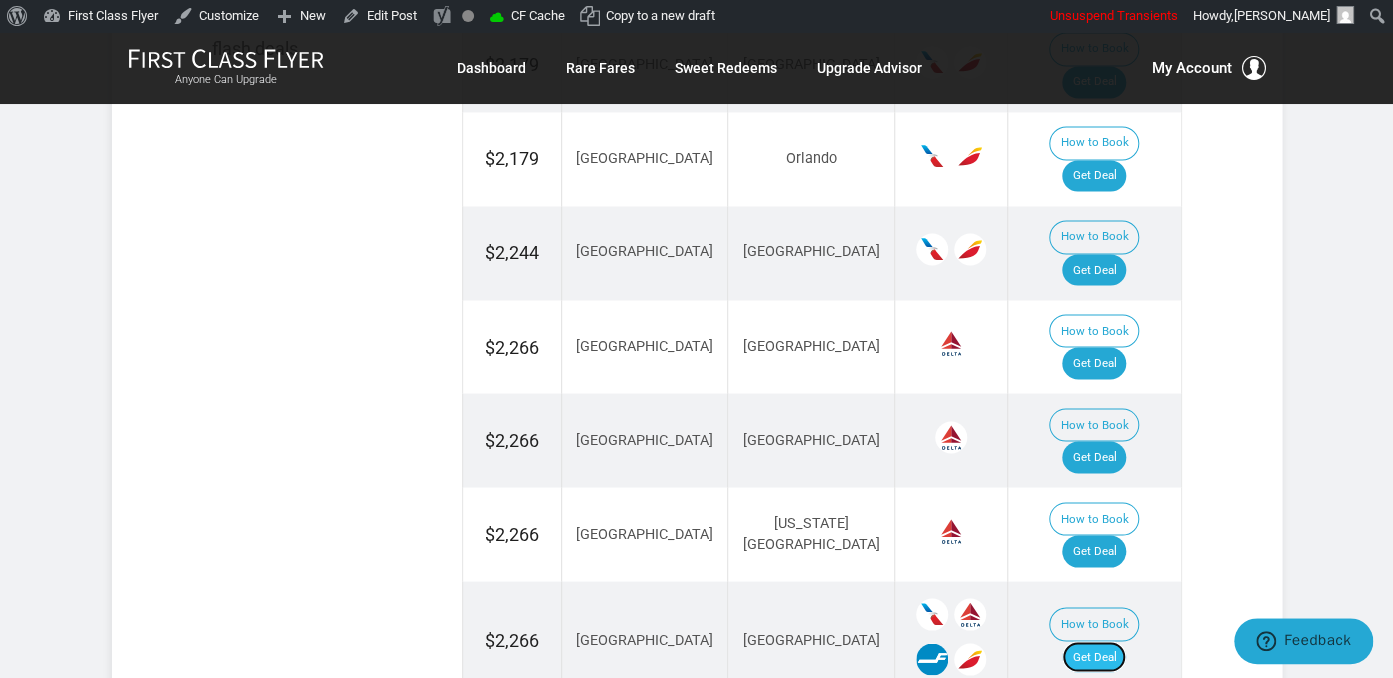 click on "Get Deal" at bounding box center [1094, 657] 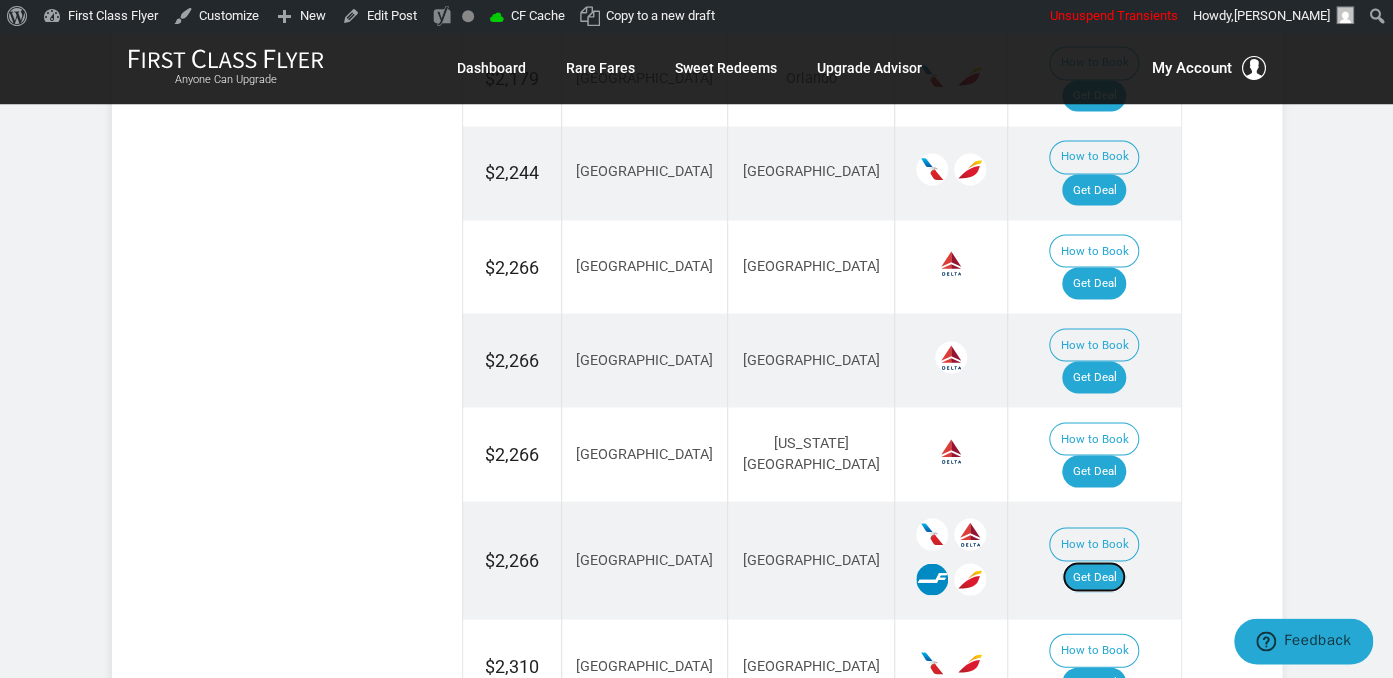 scroll, scrollTop: 1584, scrollLeft: 0, axis: vertical 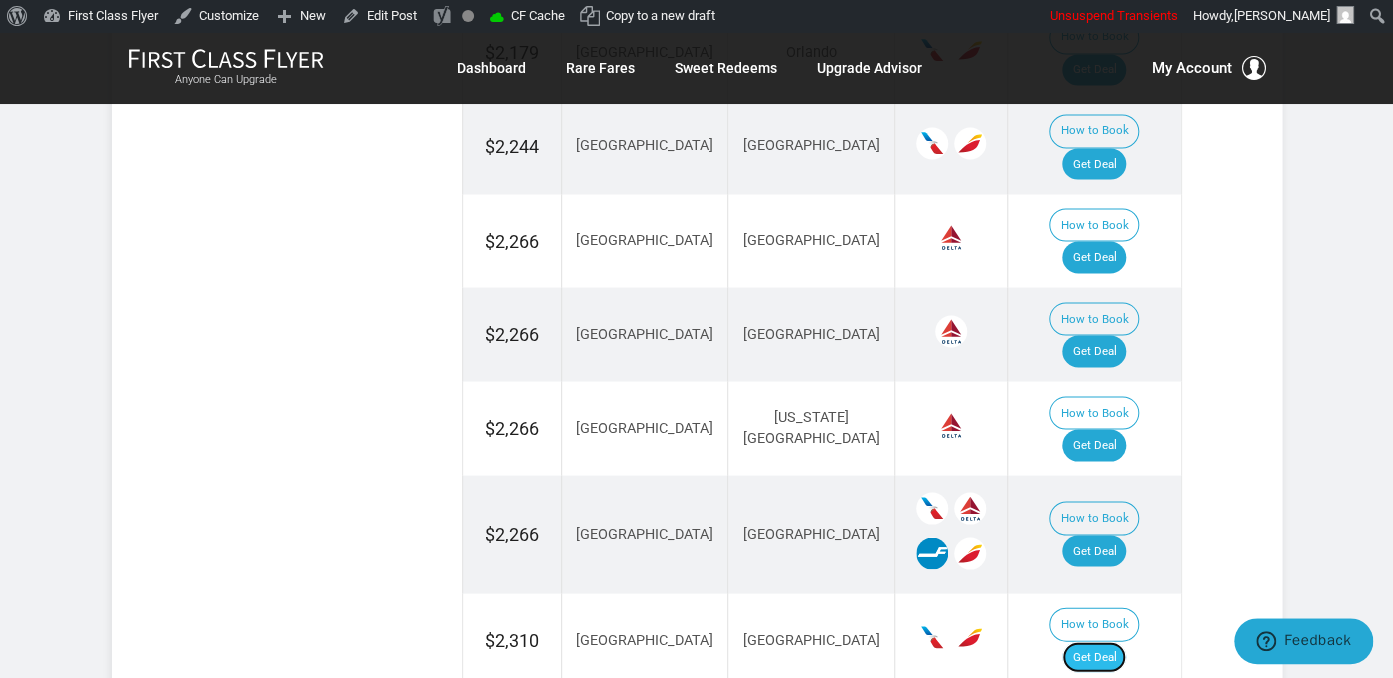 click on "Get Deal" at bounding box center [1094, 657] 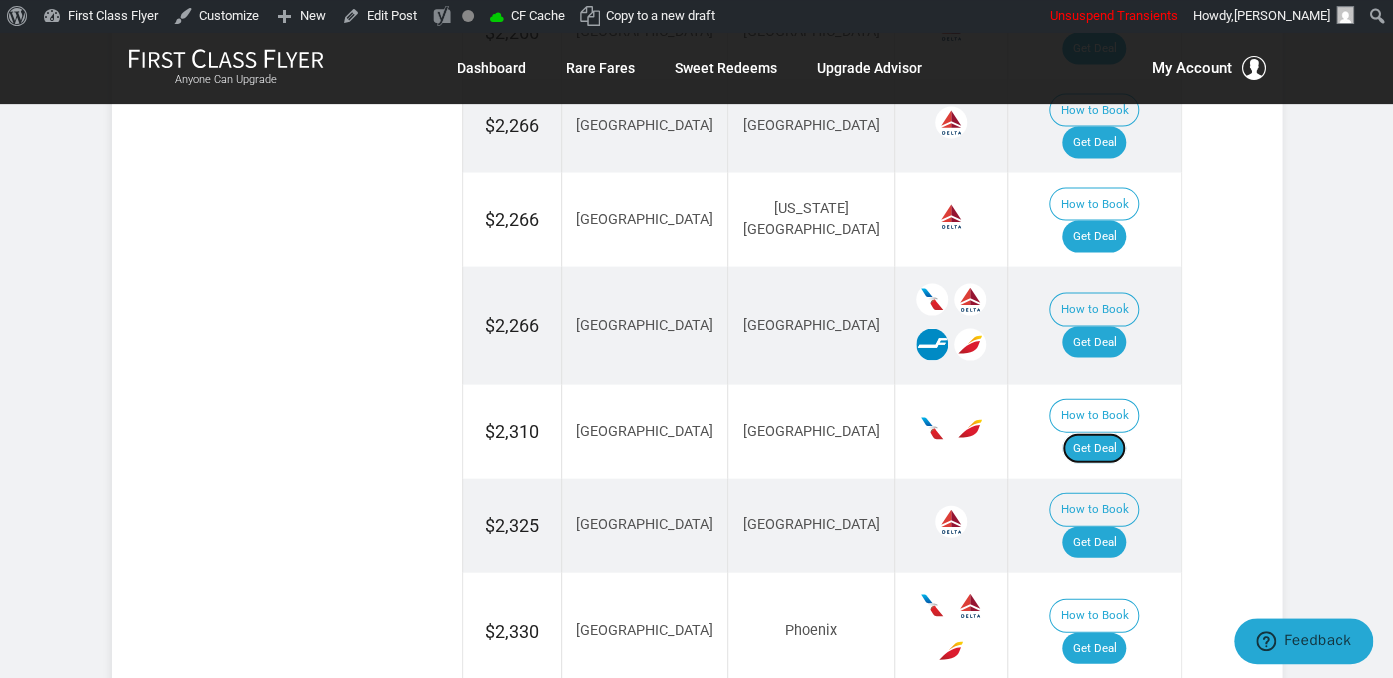 scroll, scrollTop: 1795, scrollLeft: 0, axis: vertical 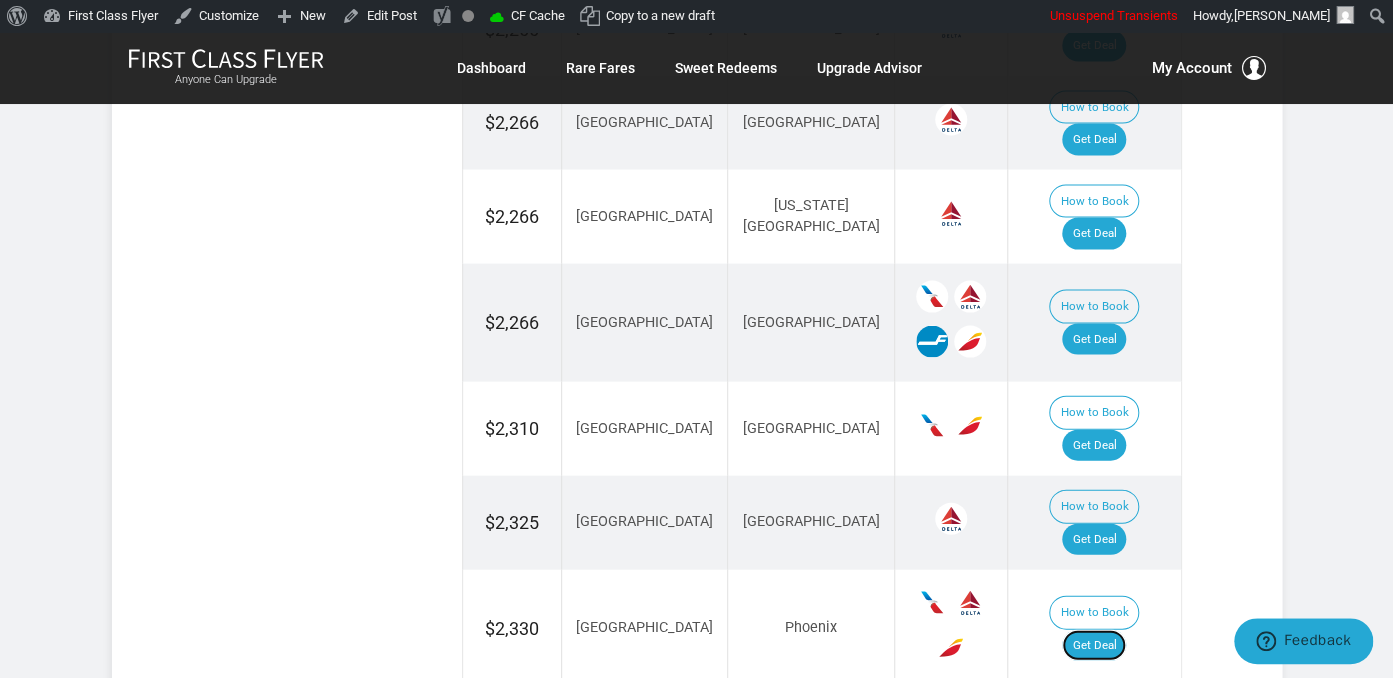 drag, startPoint x: 1121, startPoint y: 373, endPoint x: 1155, endPoint y: 381, distance: 34.928497 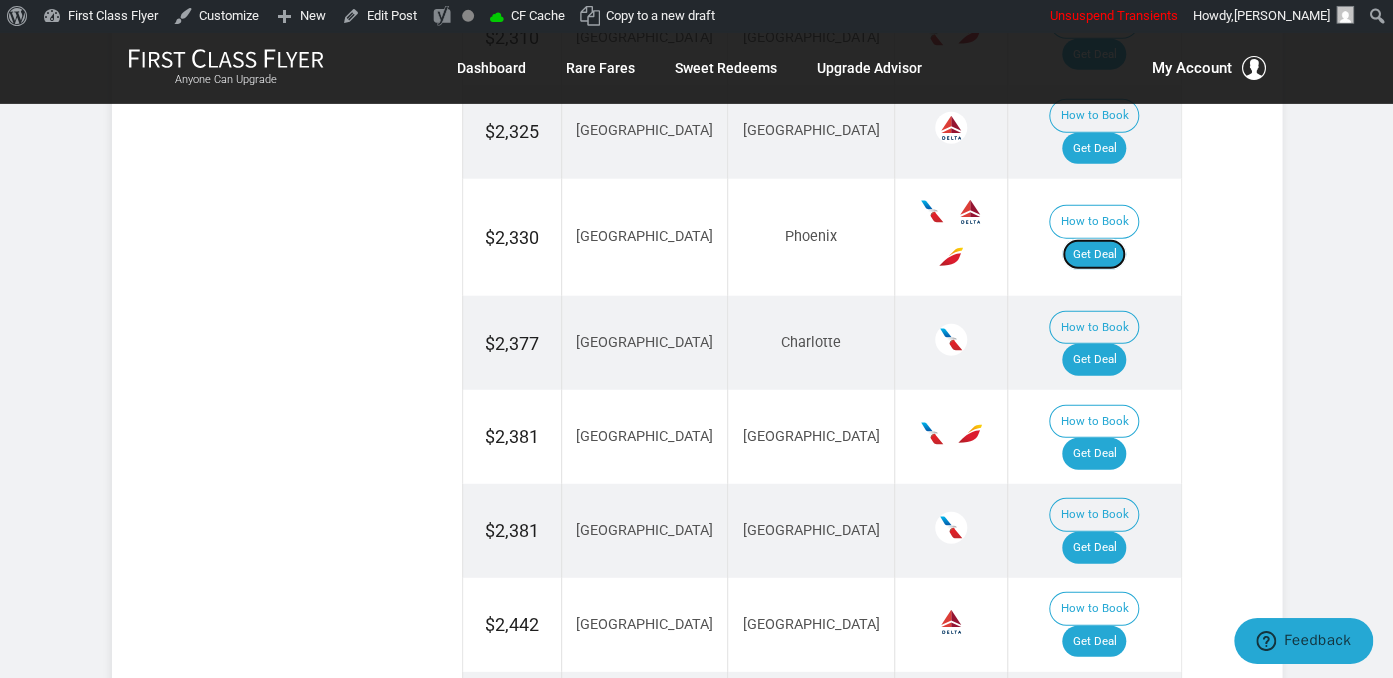 scroll, scrollTop: 1795, scrollLeft: 0, axis: vertical 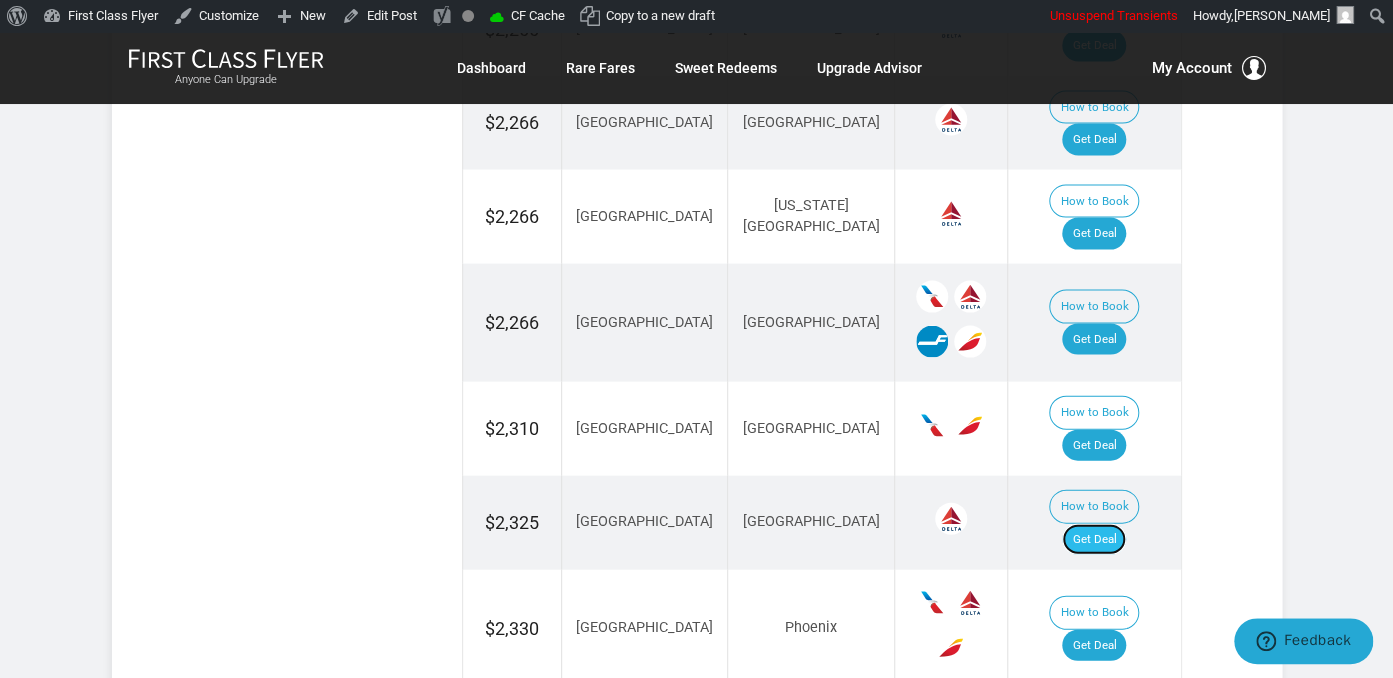 click on "Get Deal" at bounding box center (1094, 540) 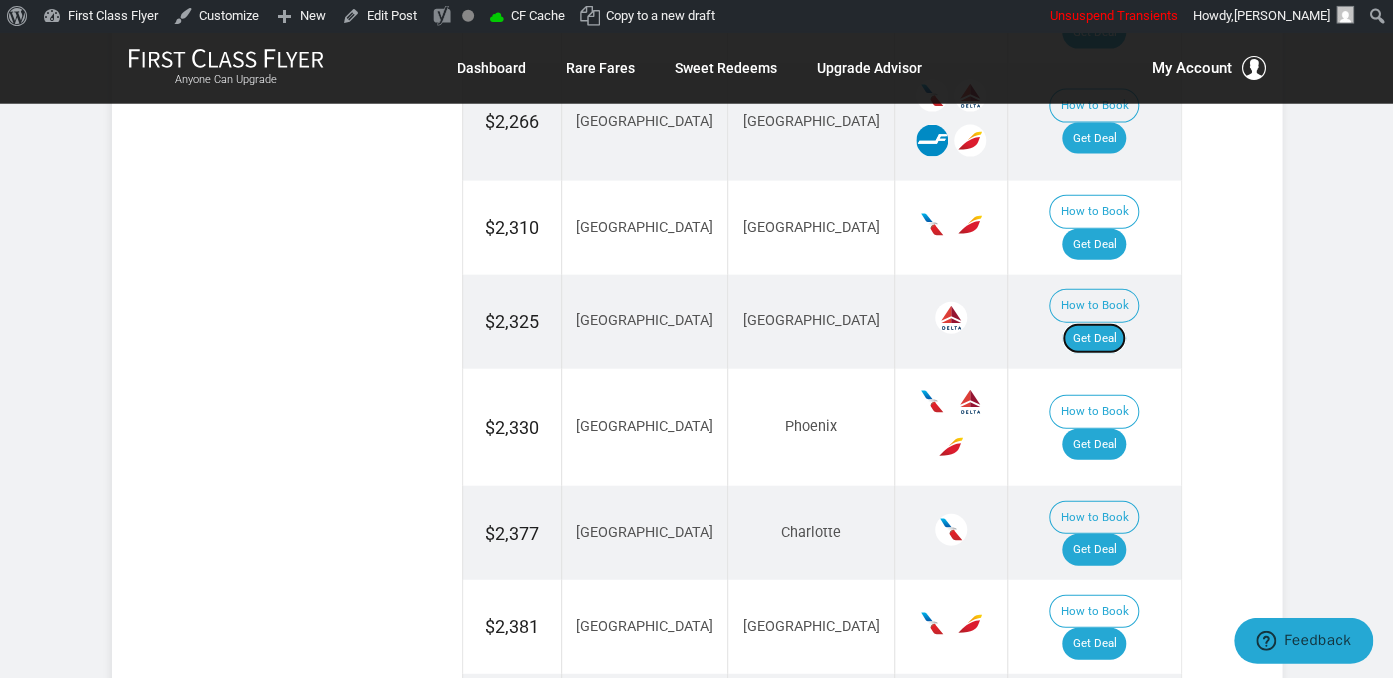 scroll, scrollTop: 2006, scrollLeft: 0, axis: vertical 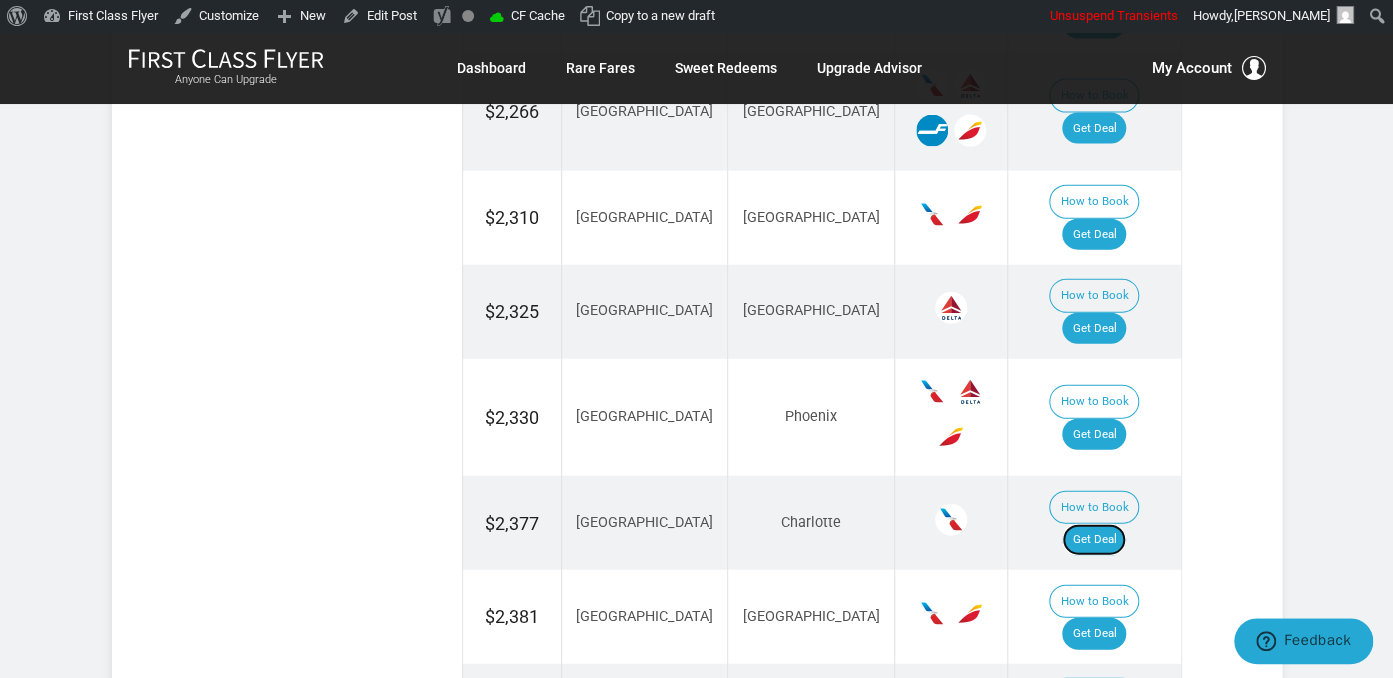 drag, startPoint x: 1105, startPoint y: 264, endPoint x: 1115, endPoint y: 284, distance: 22.36068 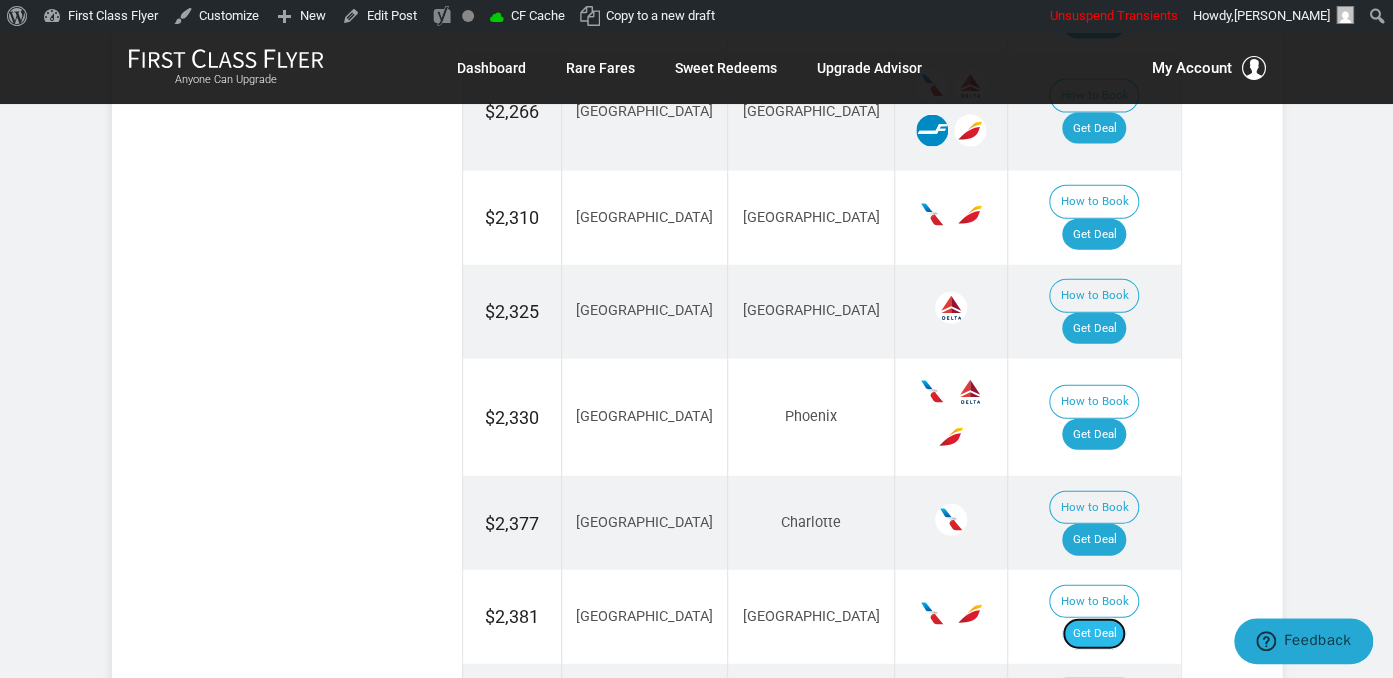 click on "Get Deal" at bounding box center (1094, 634) 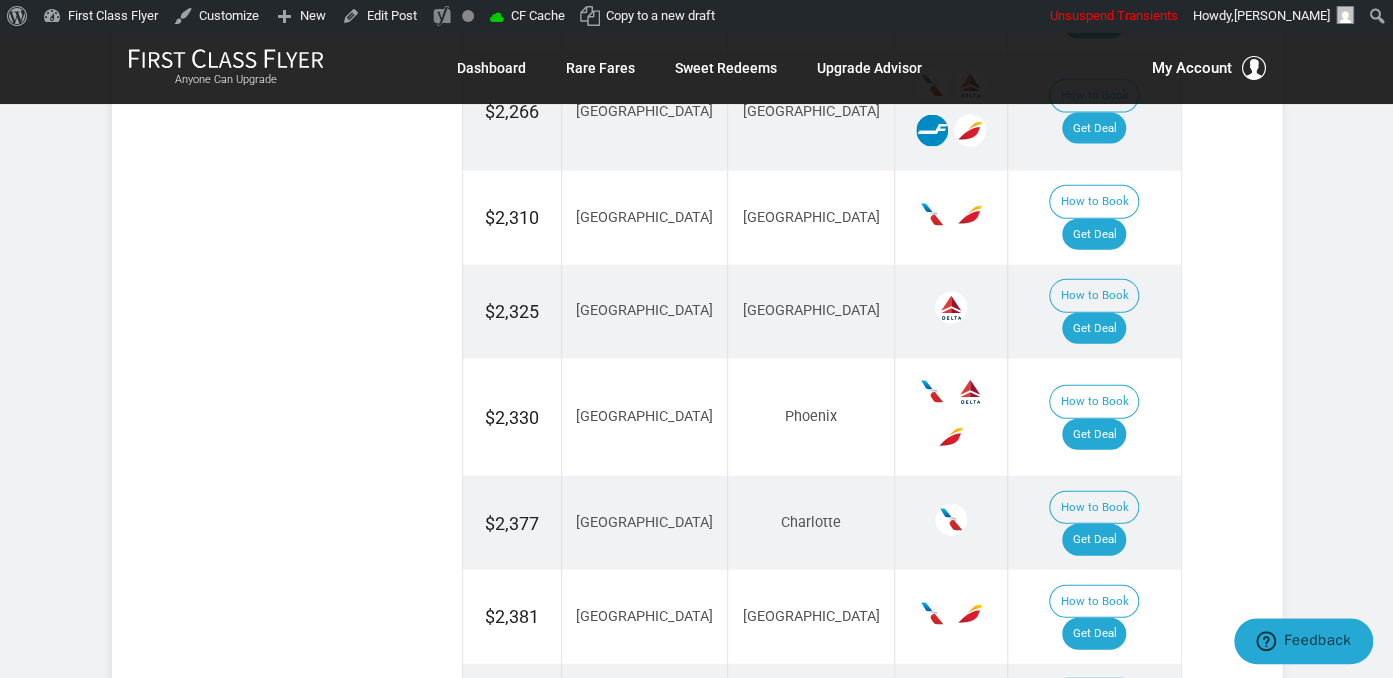 click on "Get Deal" at bounding box center (1094, 728) 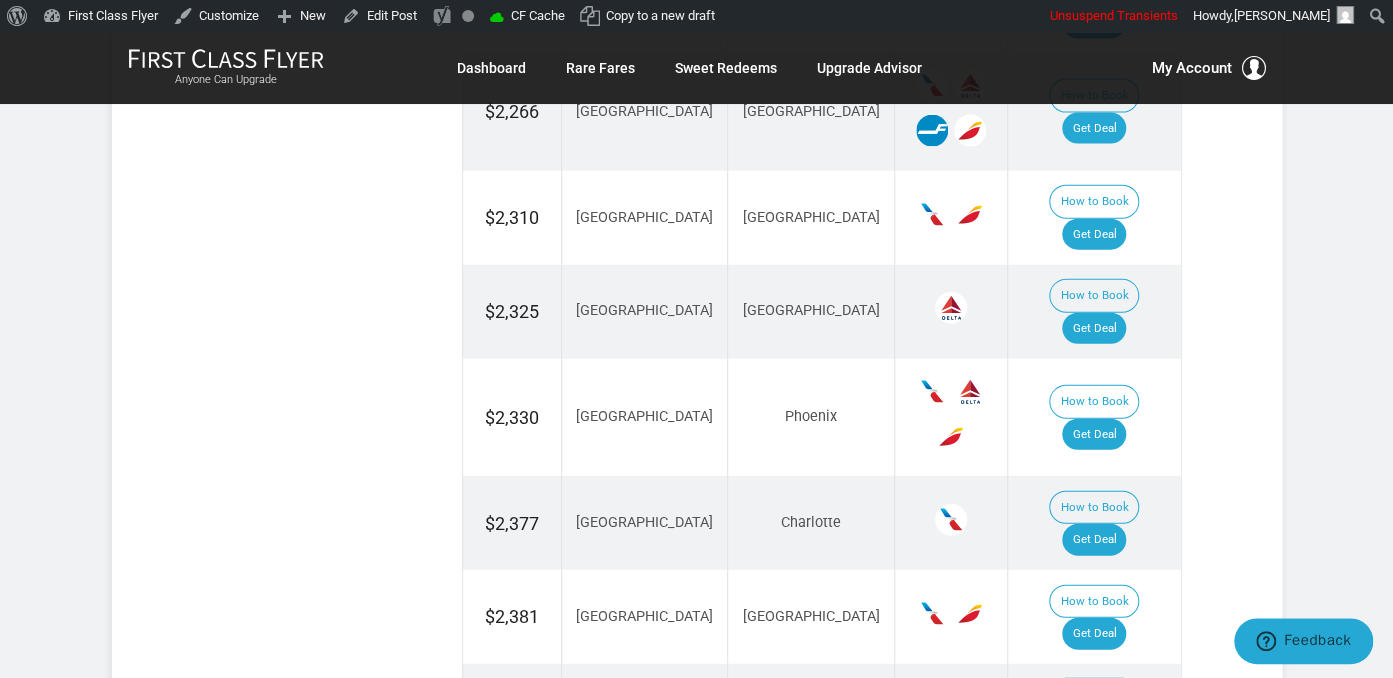 click on "Get Deal" at bounding box center (1094, 822) 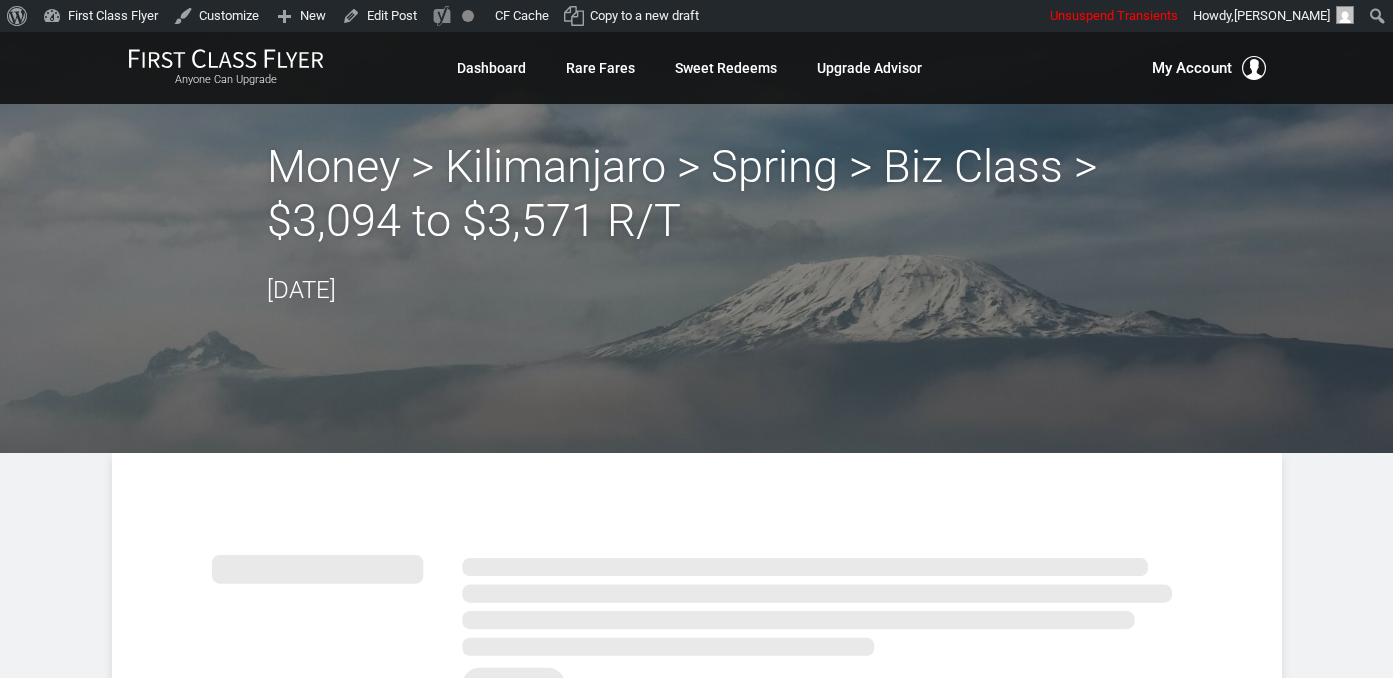 scroll, scrollTop: 0, scrollLeft: 0, axis: both 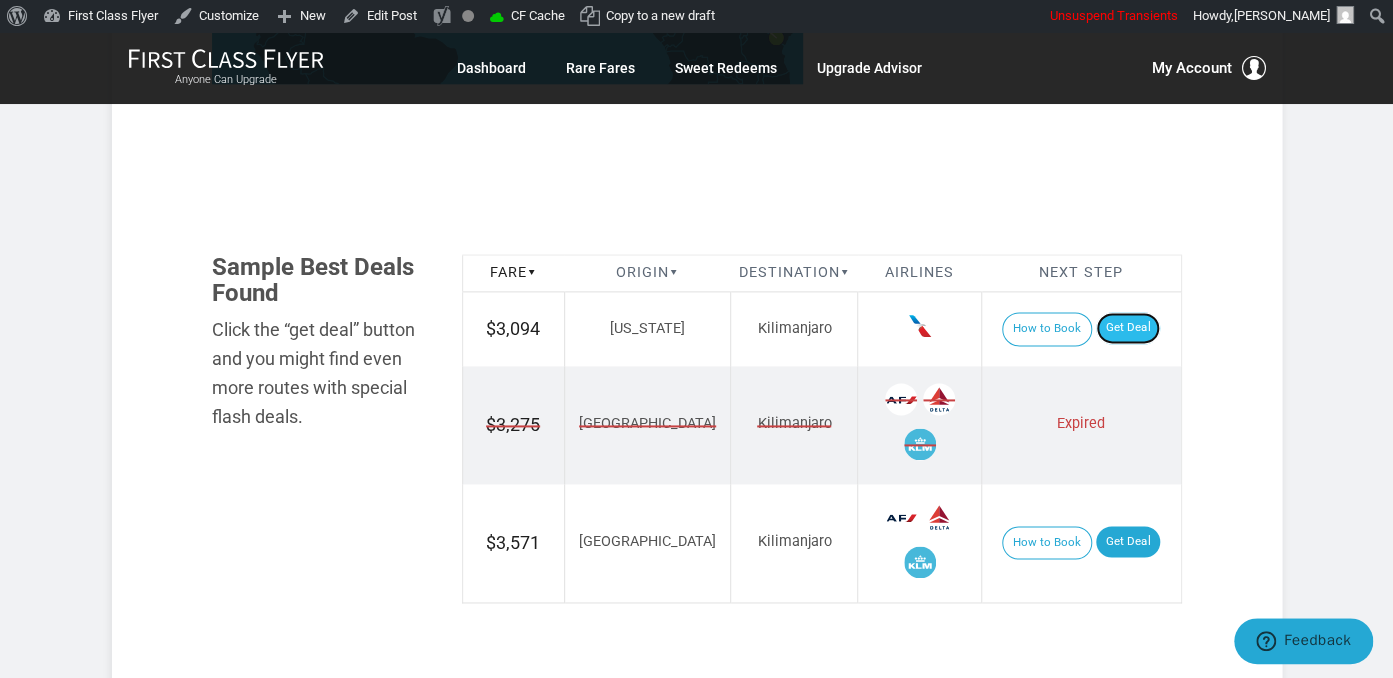 click on "Get Deal" at bounding box center (1128, 328) 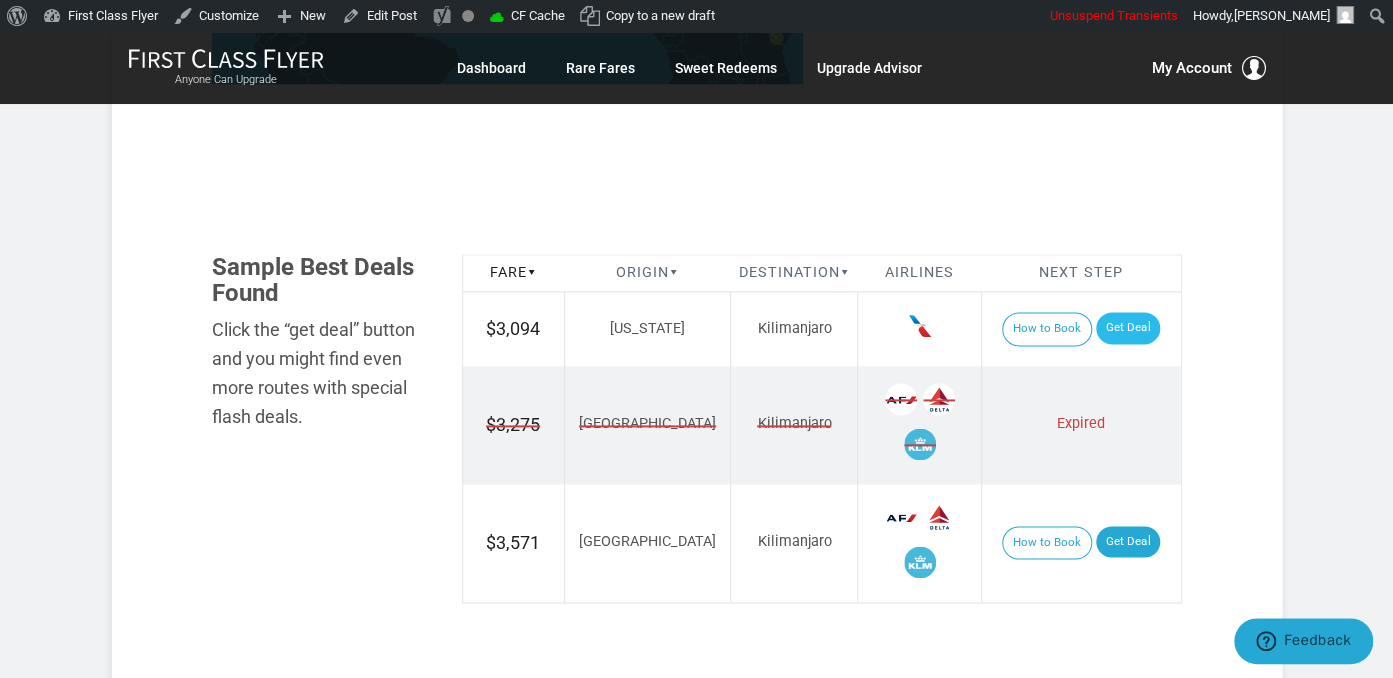 scroll, scrollTop: 1034, scrollLeft: 0, axis: vertical 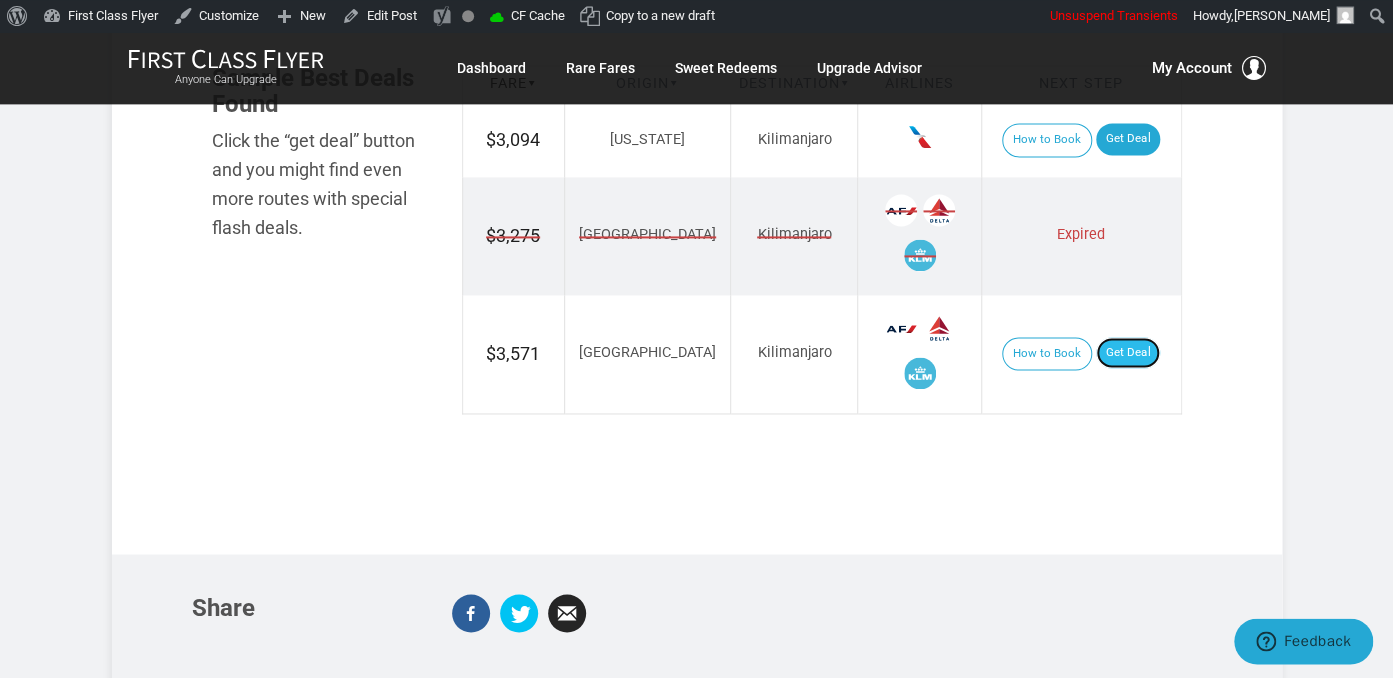click on "Get Deal" at bounding box center [1128, 353] 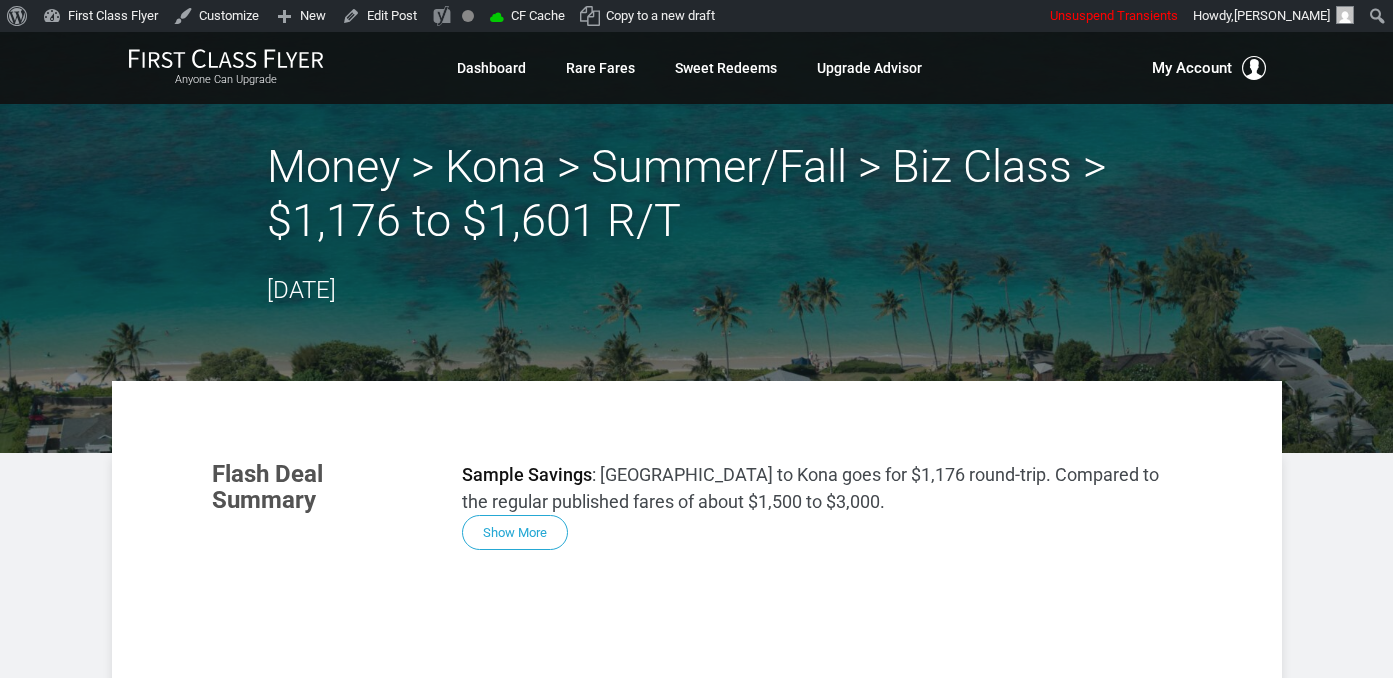 scroll, scrollTop: 0, scrollLeft: 0, axis: both 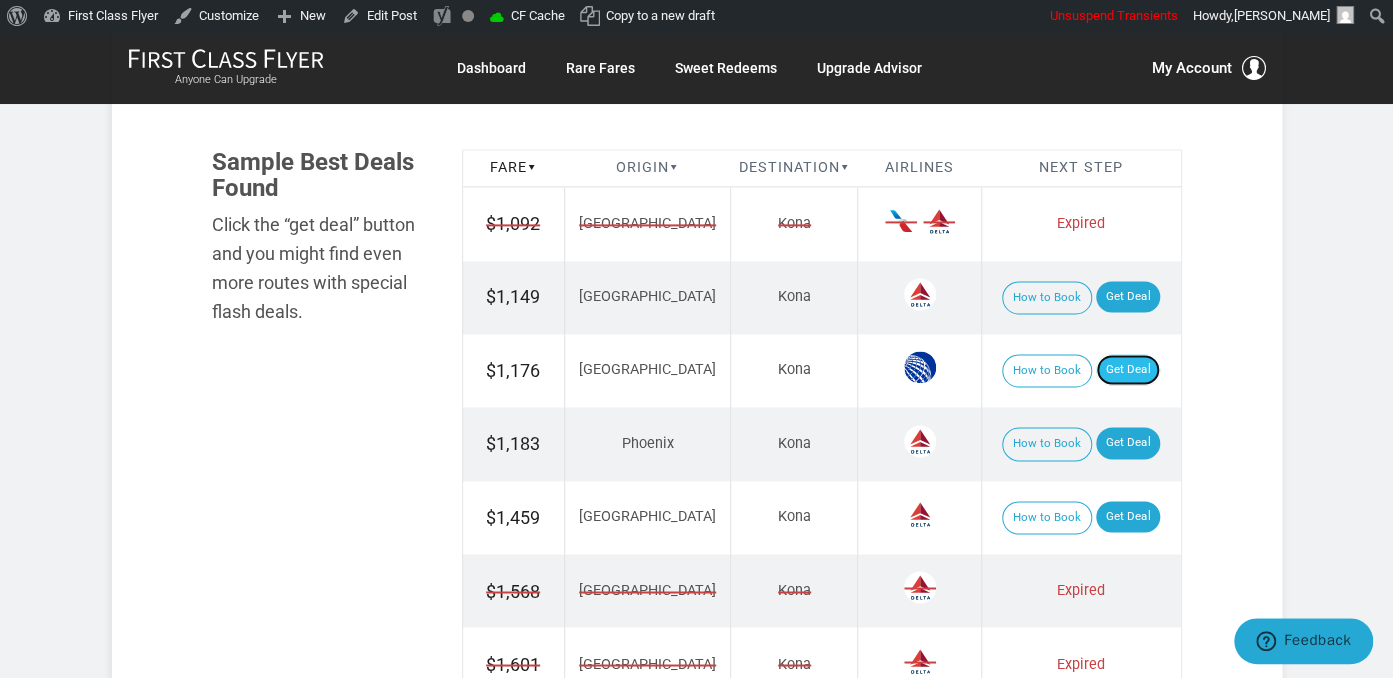 drag, startPoint x: 1086, startPoint y: 367, endPoint x: 1101, endPoint y: 370, distance: 15.297058 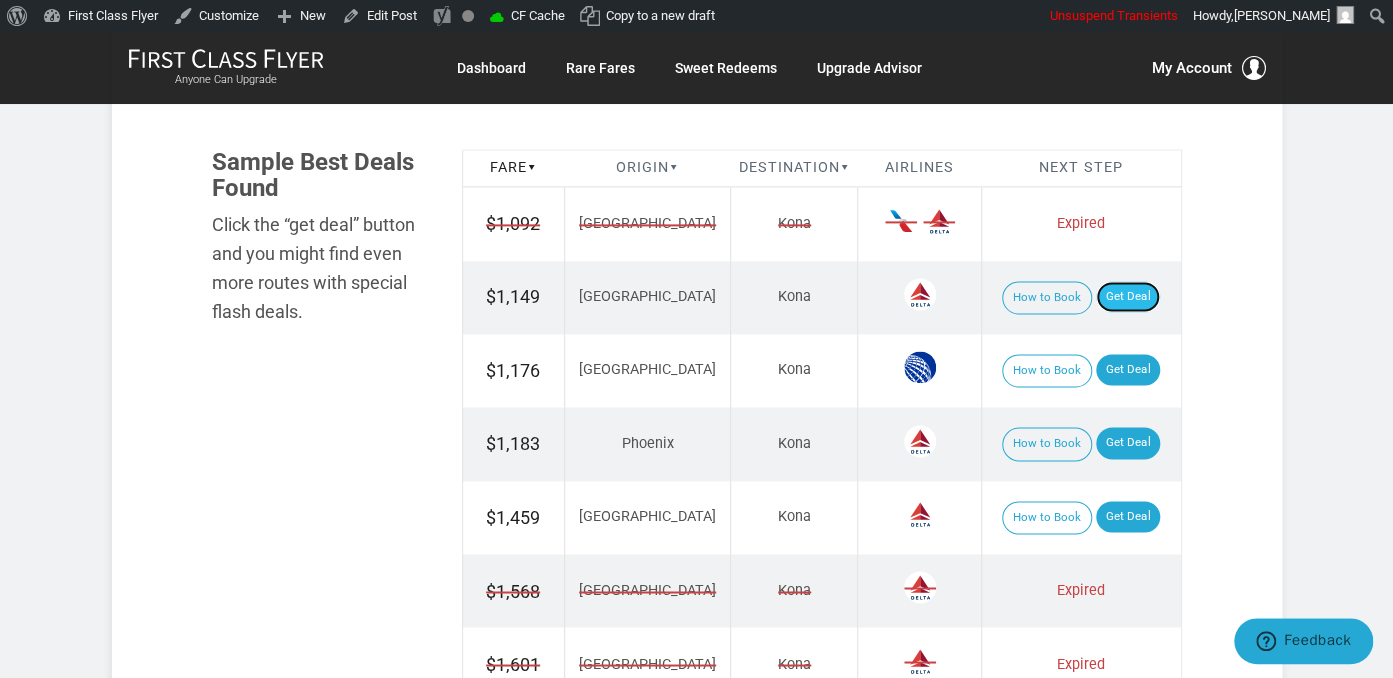 click on "Get Deal" at bounding box center (1128, 297) 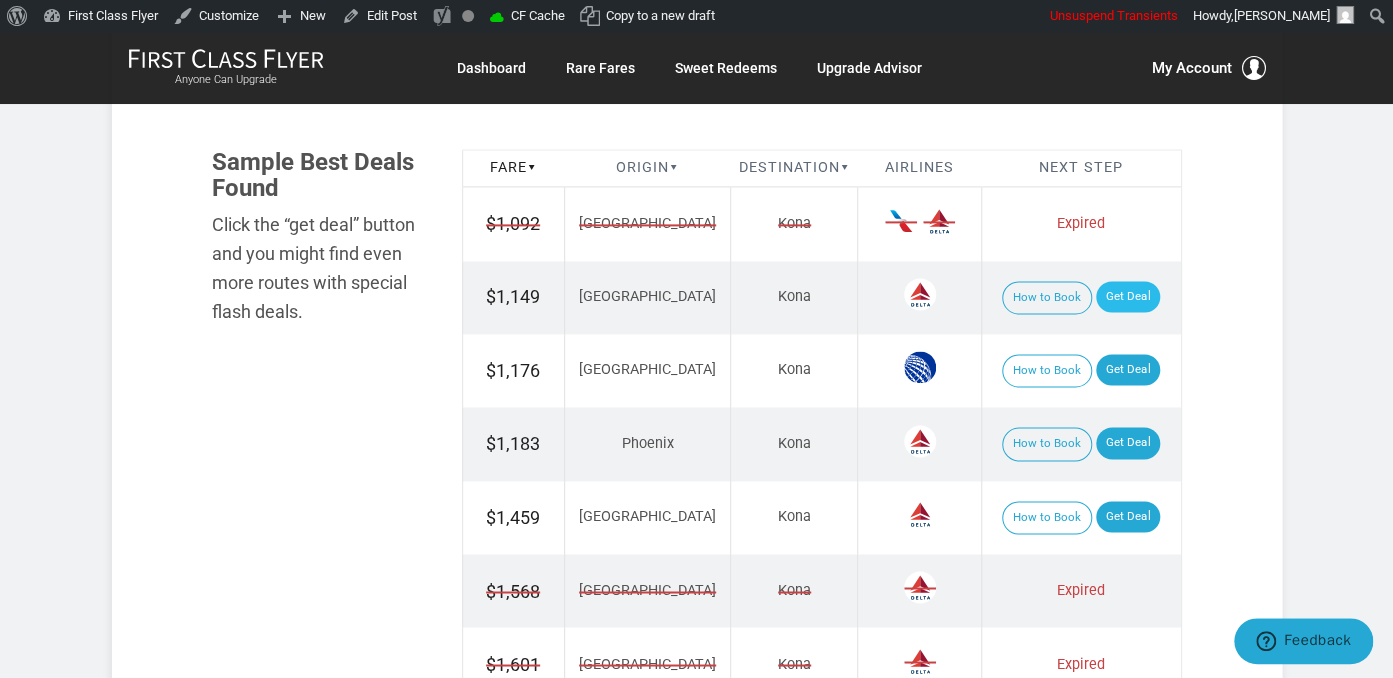 scroll, scrollTop: 1158, scrollLeft: 0, axis: vertical 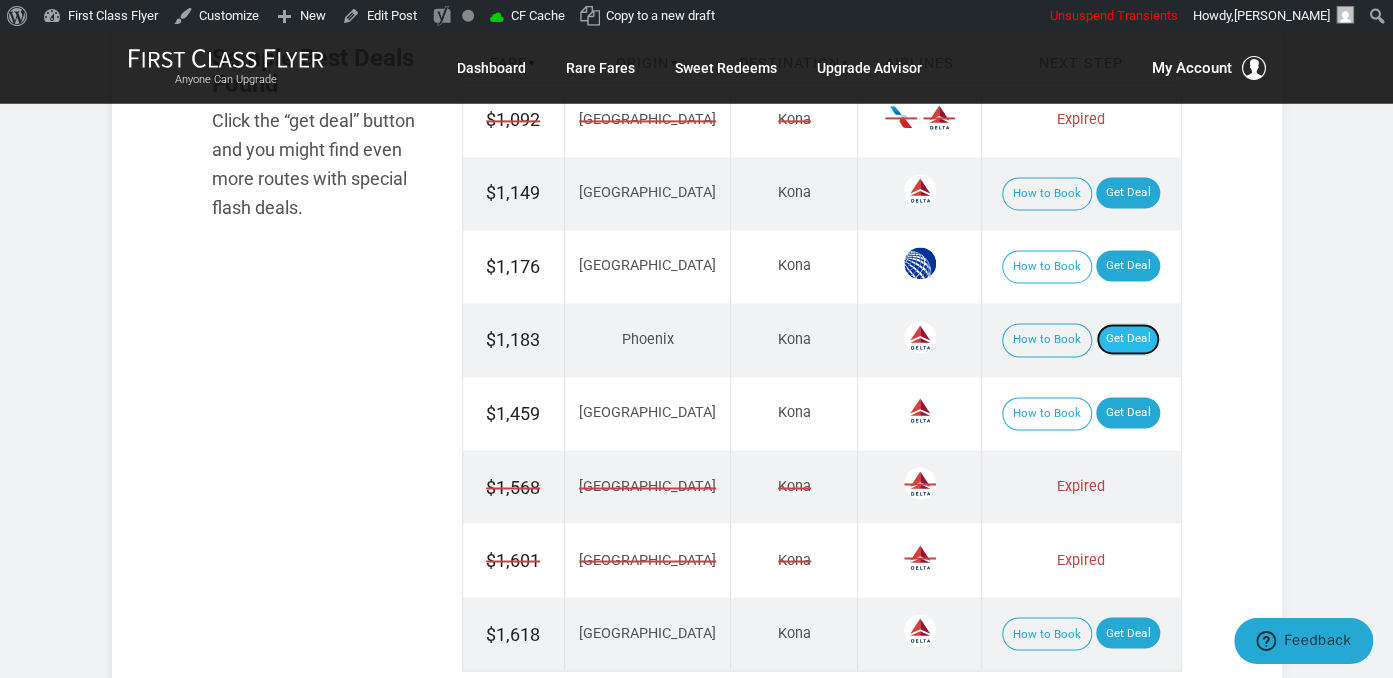 click on "Get Deal" at bounding box center [1128, 340] 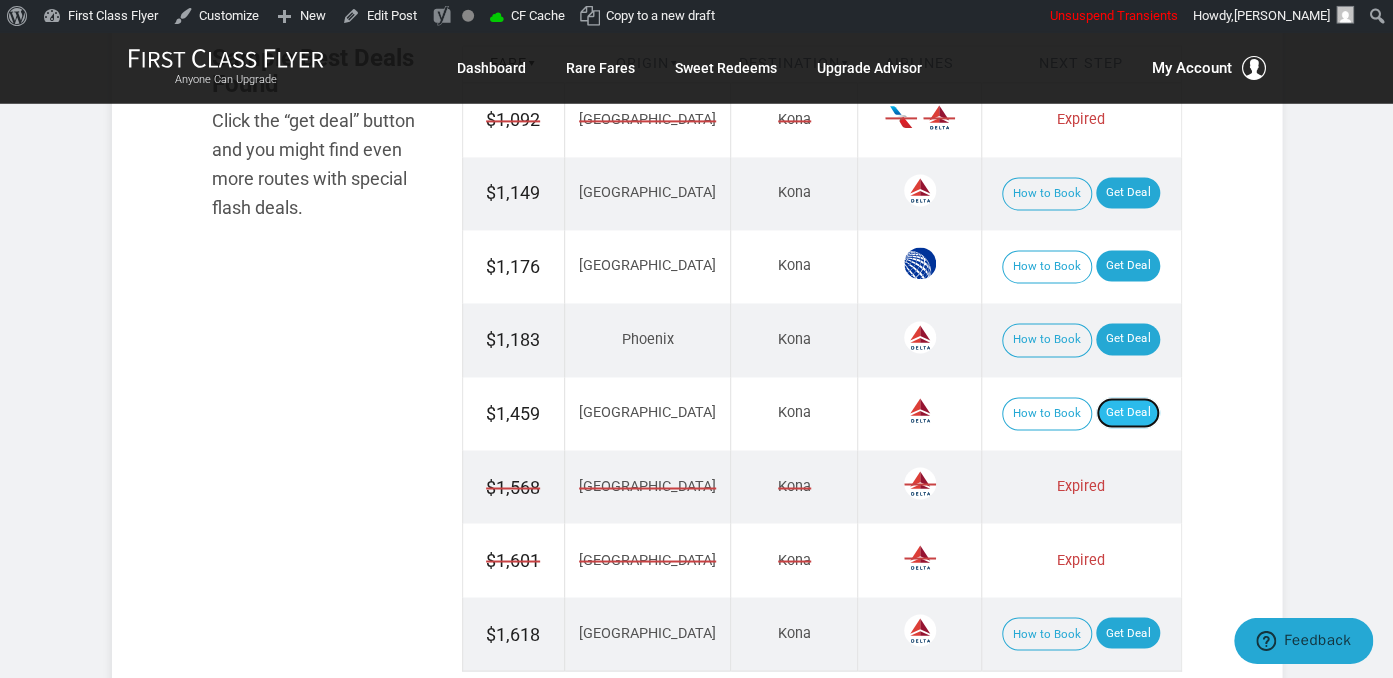 click on "Get Deal" at bounding box center (1128, 414) 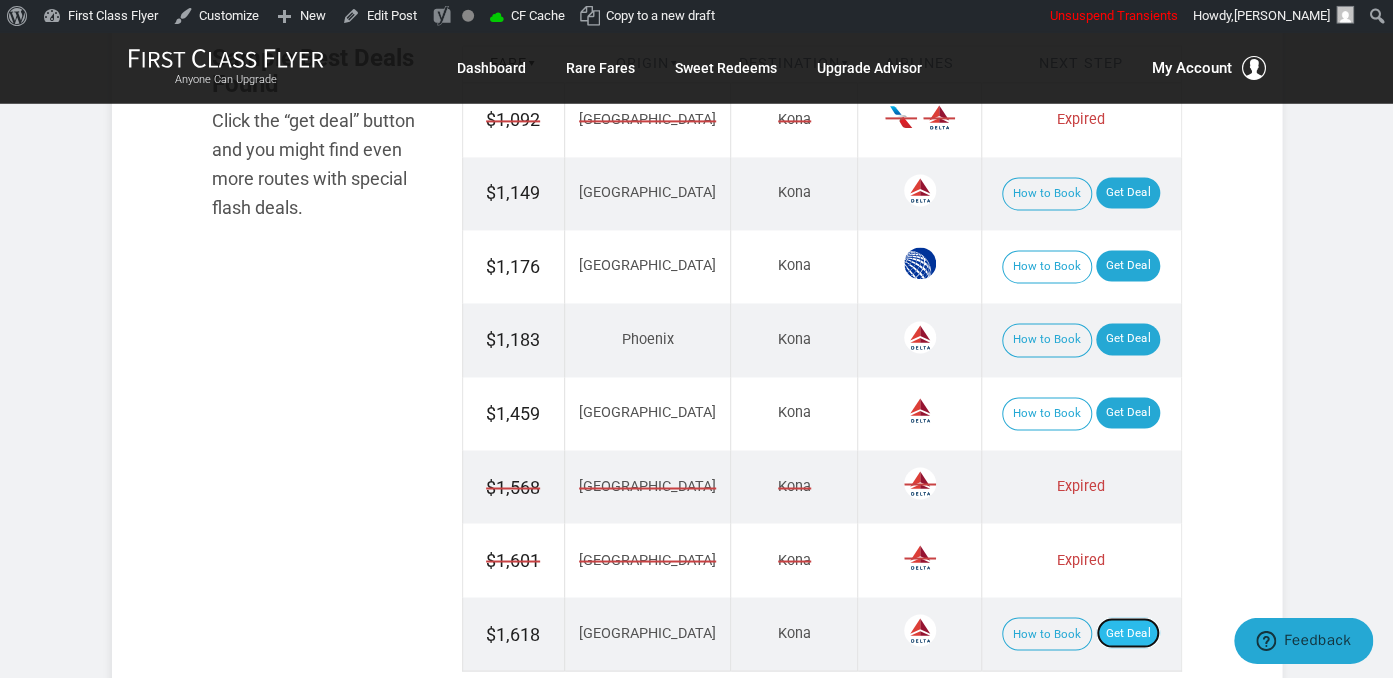 click on "Get Deal" at bounding box center [1128, 634] 